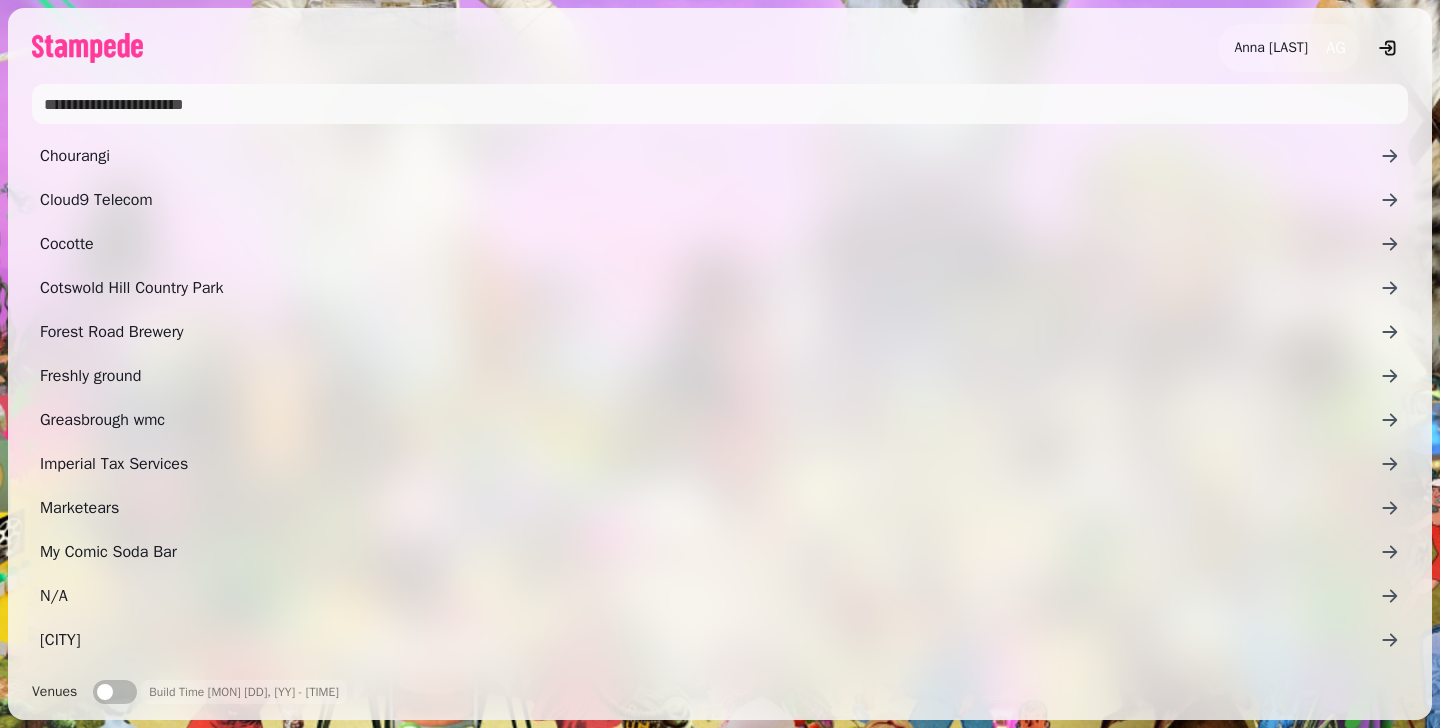 scroll, scrollTop: 0, scrollLeft: 0, axis: both 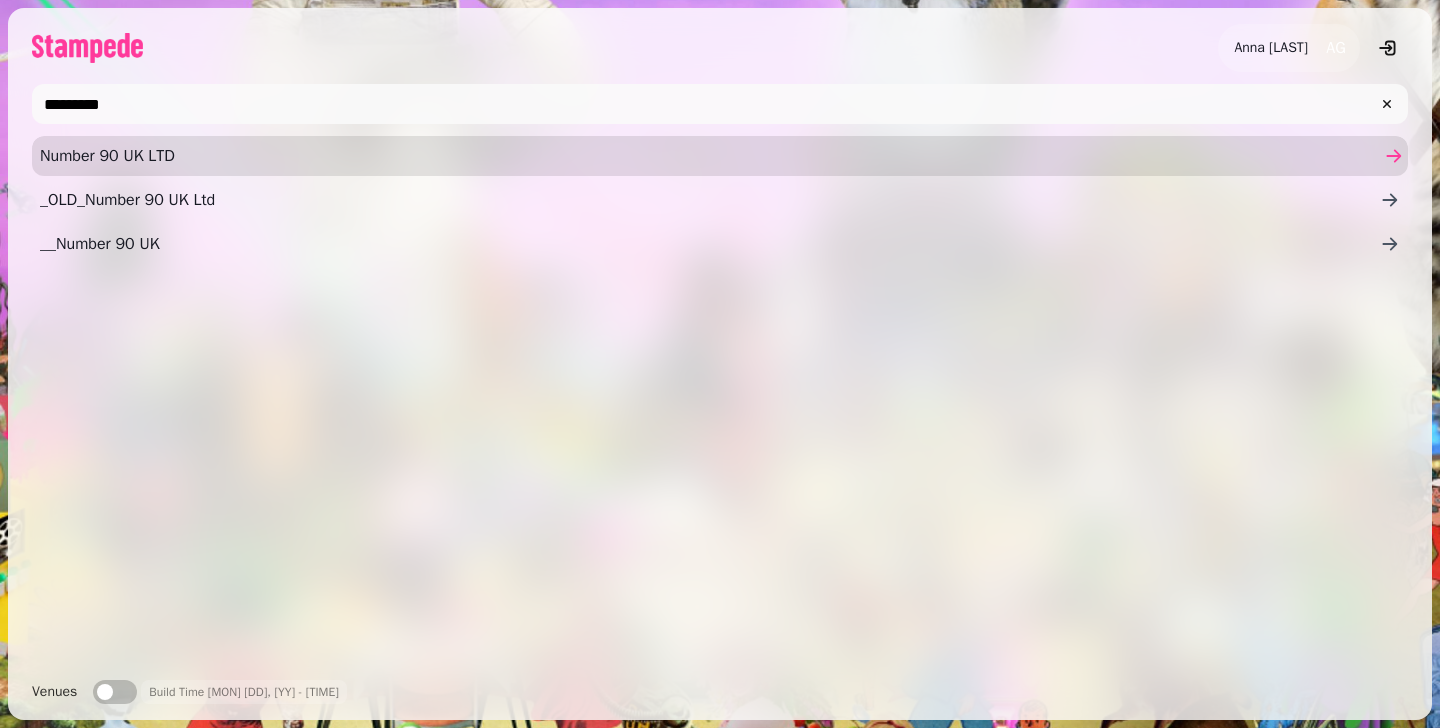 type on "*********" 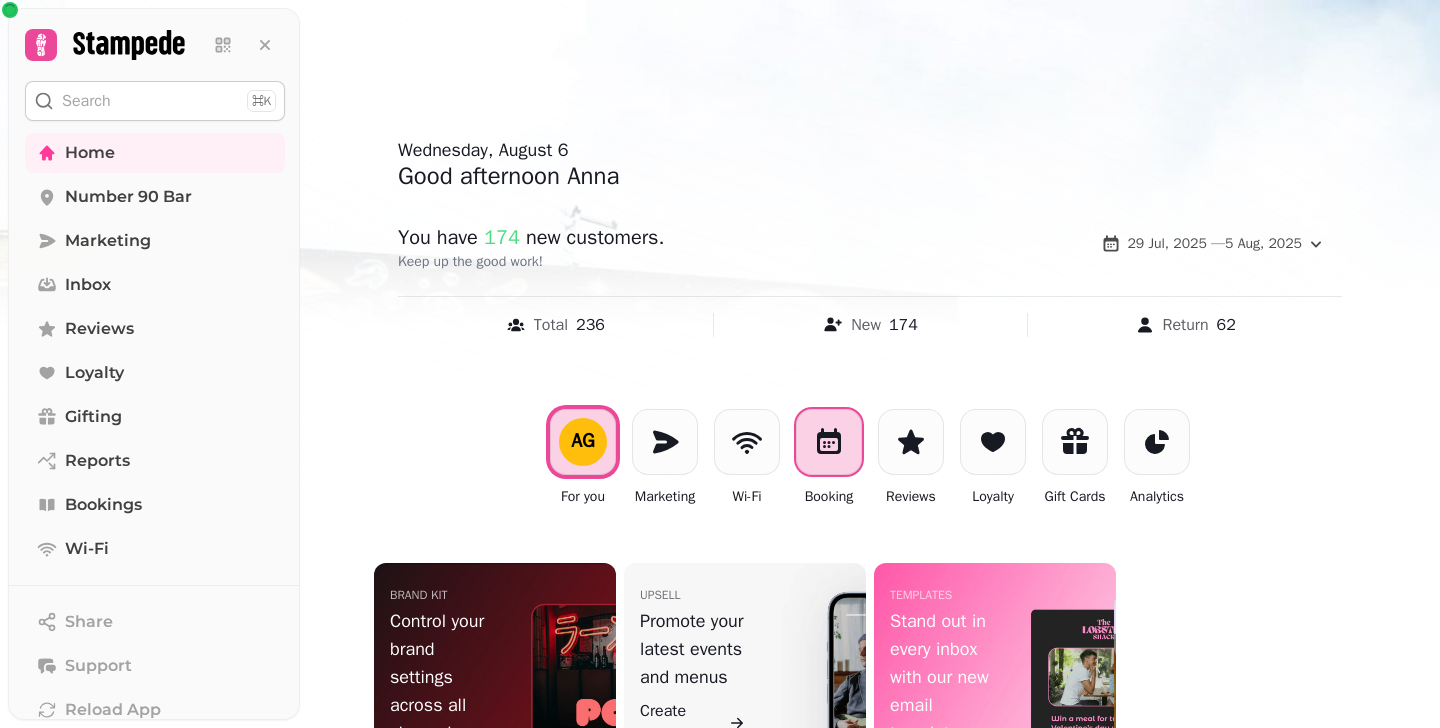 click 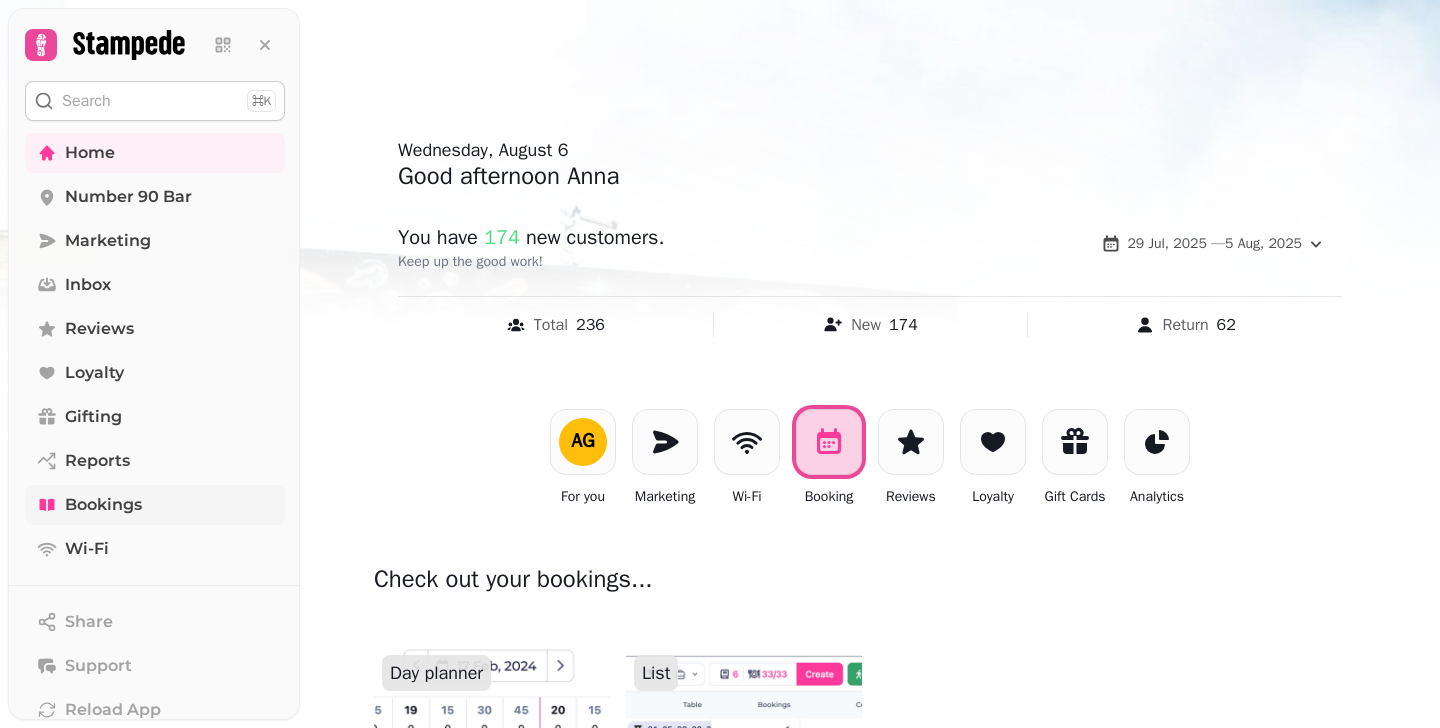 click on "Bookings" at bounding box center (155, 505) 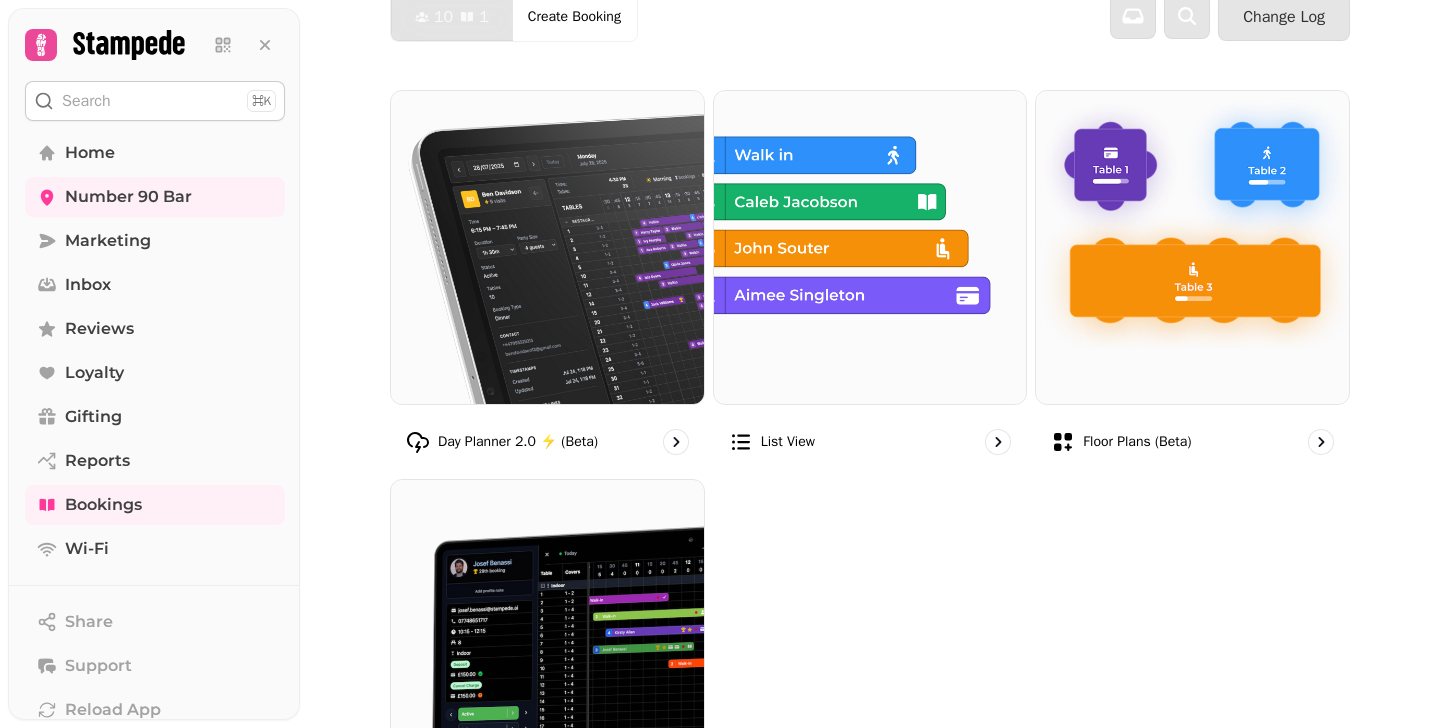 scroll, scrollTop: 0, scrollLeft: 0, axis: both 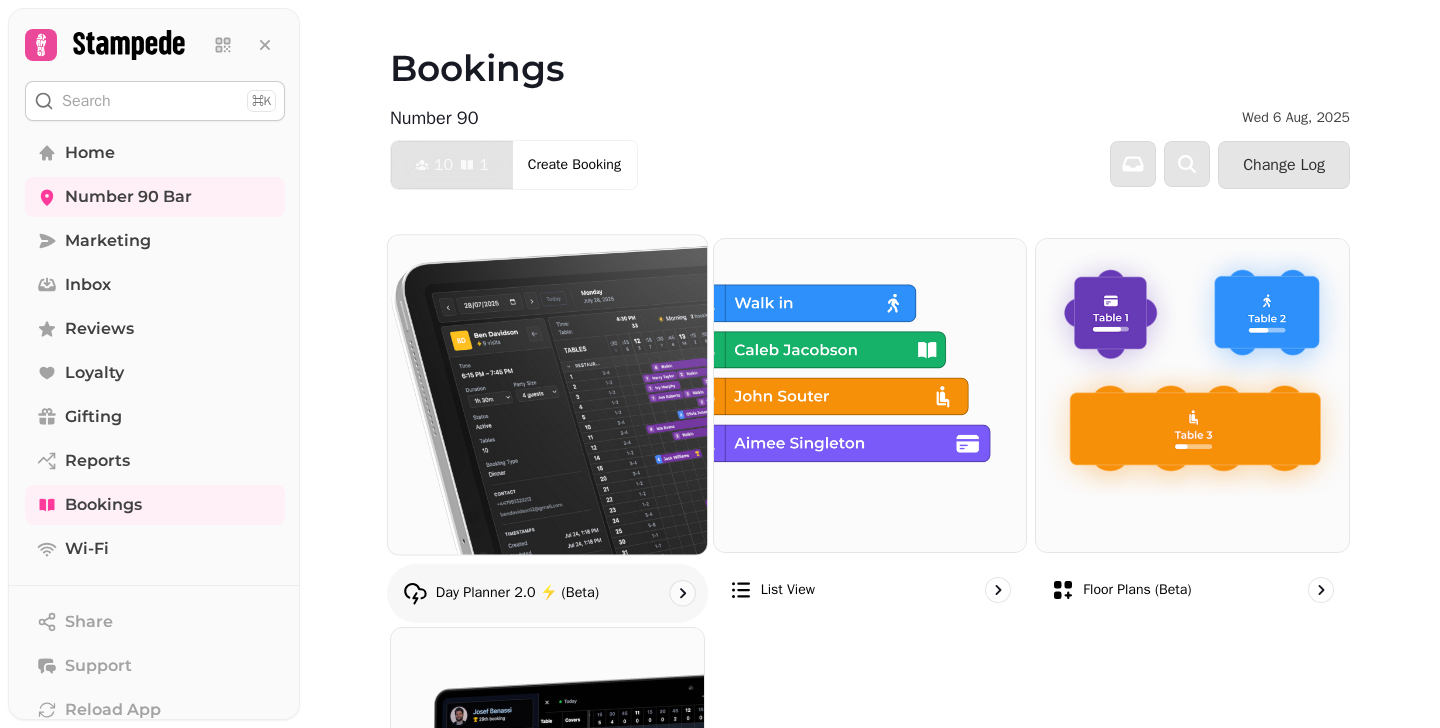 click at bounding box center [547, 394] 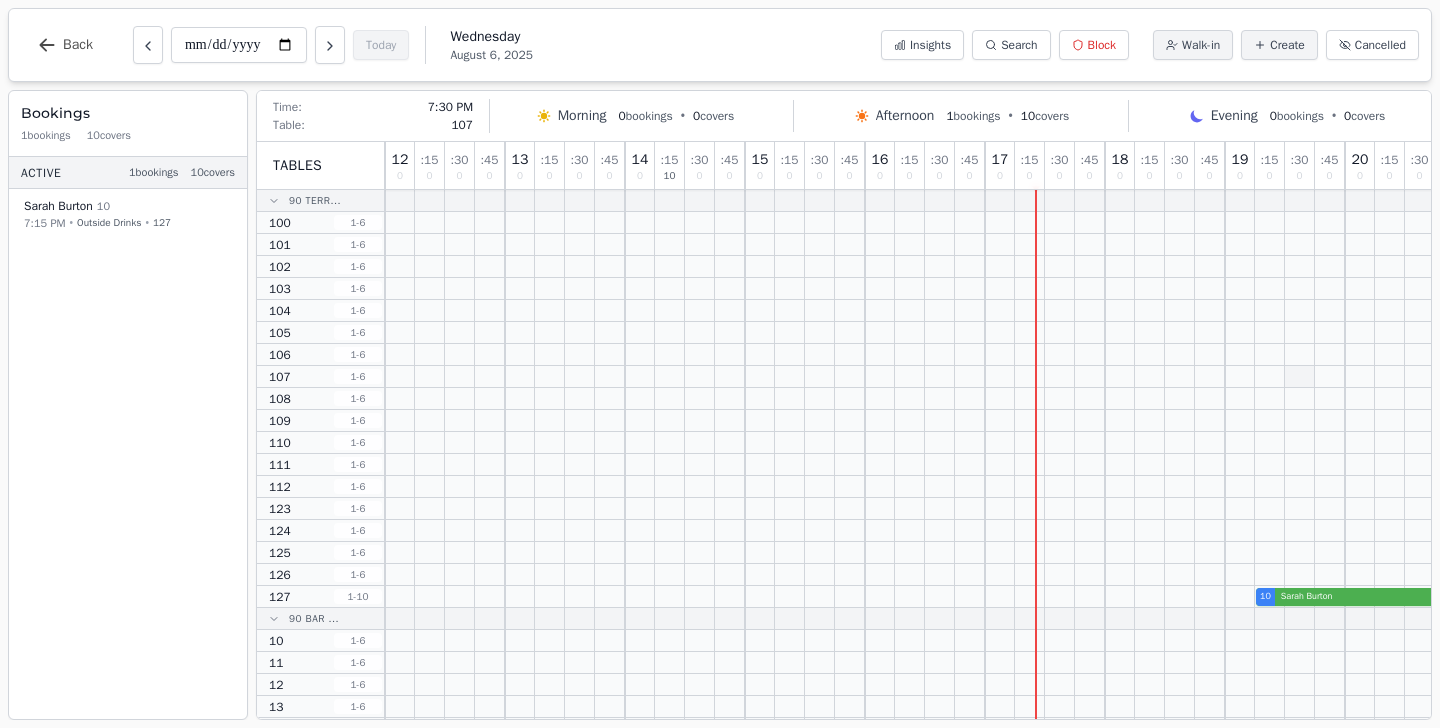 drag, startPoint x: 912, startPoint y: 366, endPoint x: 1312, endPoint y: 379, distance: 400.21118 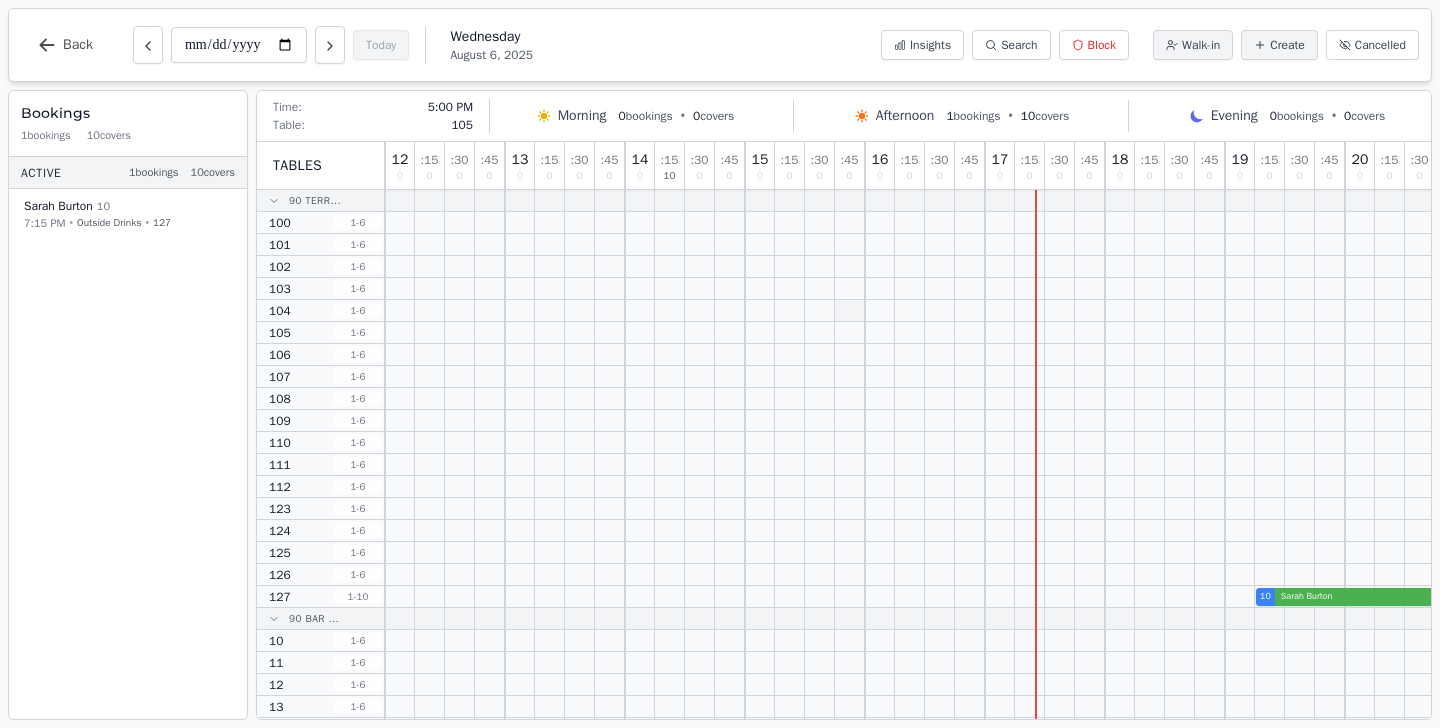 drag, startPoint x: 1312, startPoint y: 379, endPoint x: 850, endPoint y: 318, distance: 466.00964 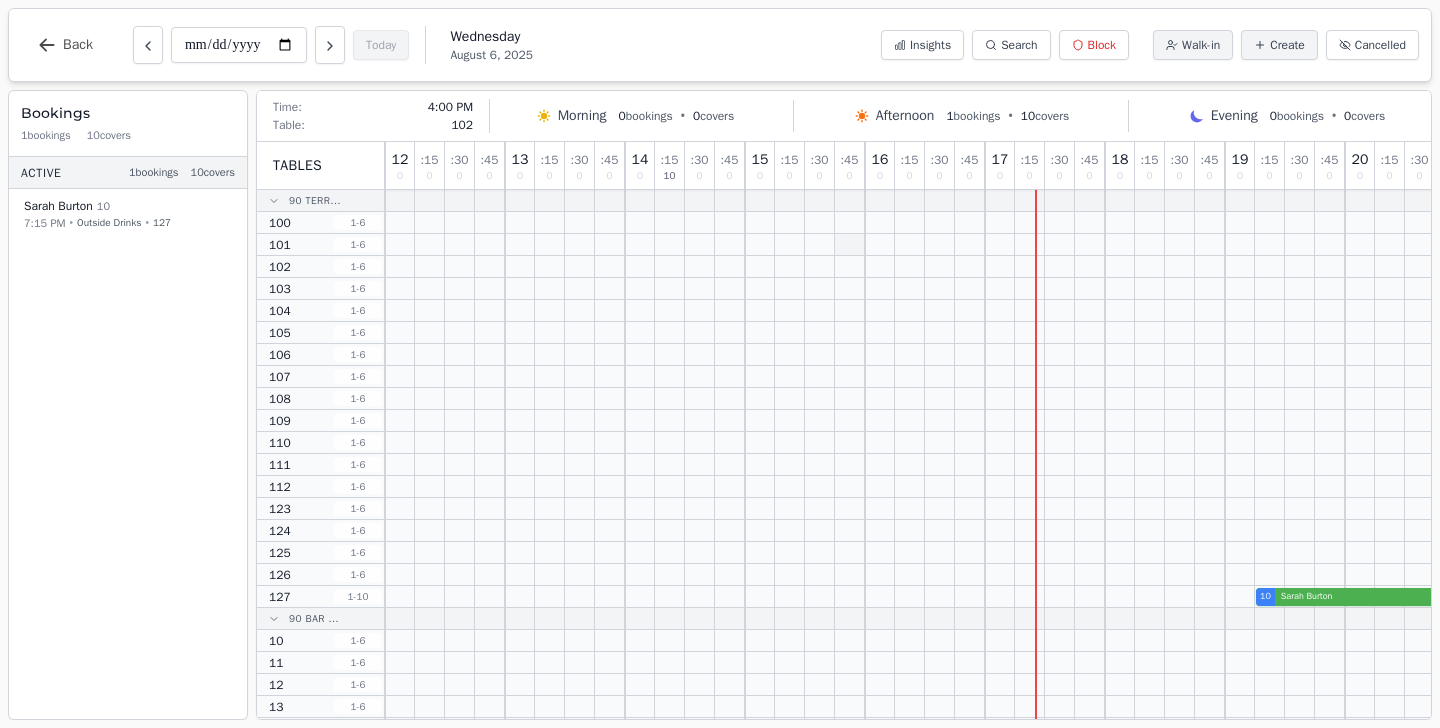 drag, startPoint x: 867, startPoint y: 281, endPoint x: 861, endPoint y: 252, distance: 29.614185 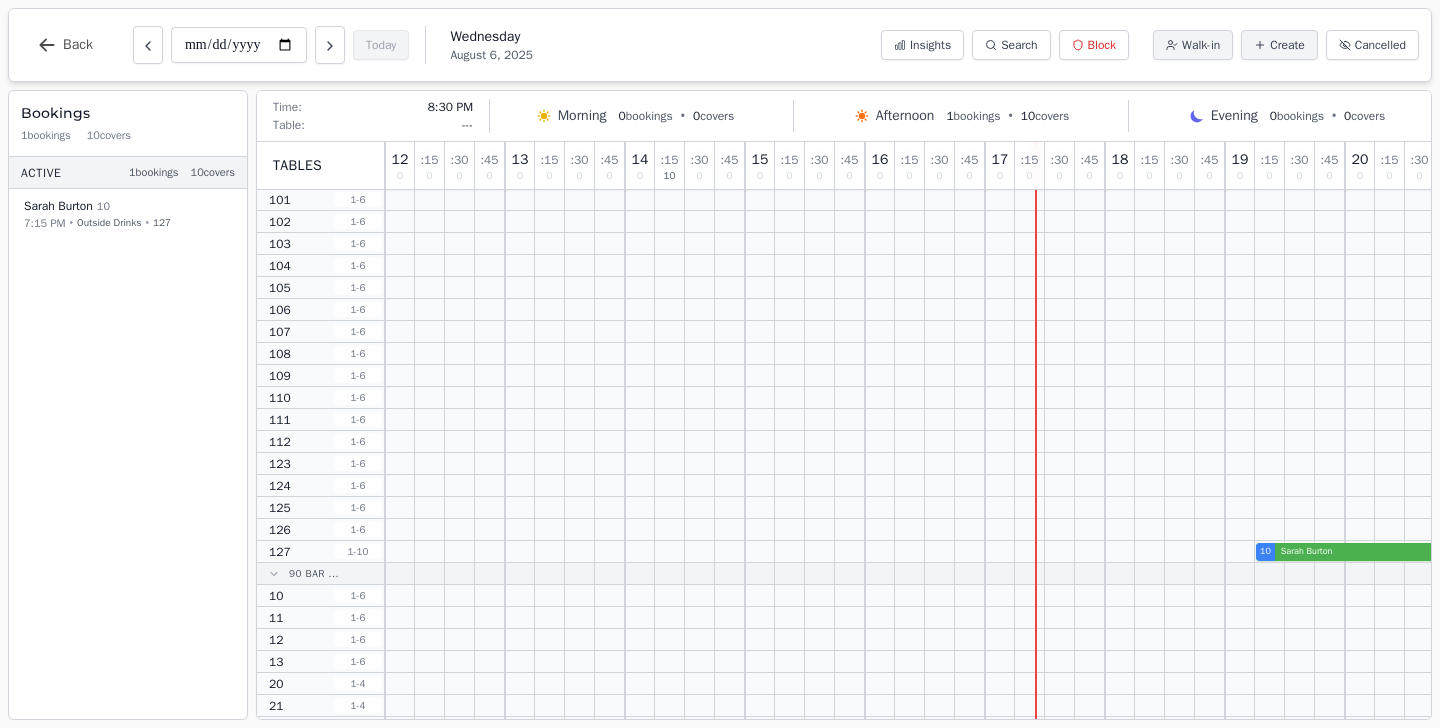 scroll, scrollTop: 0, scrollLeft: 0, axis: both 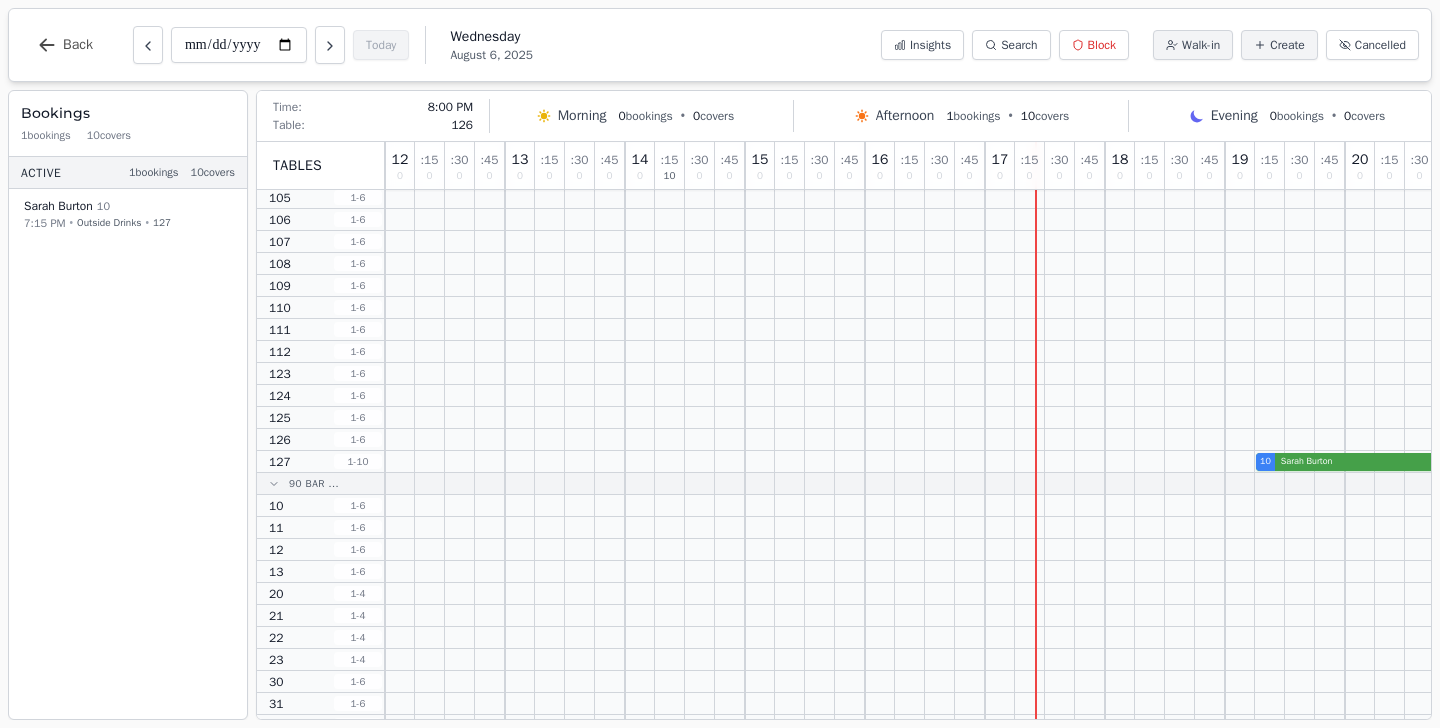 click on "[DD] [FIRST] [LAST]" at bounding box center (1060, 462) 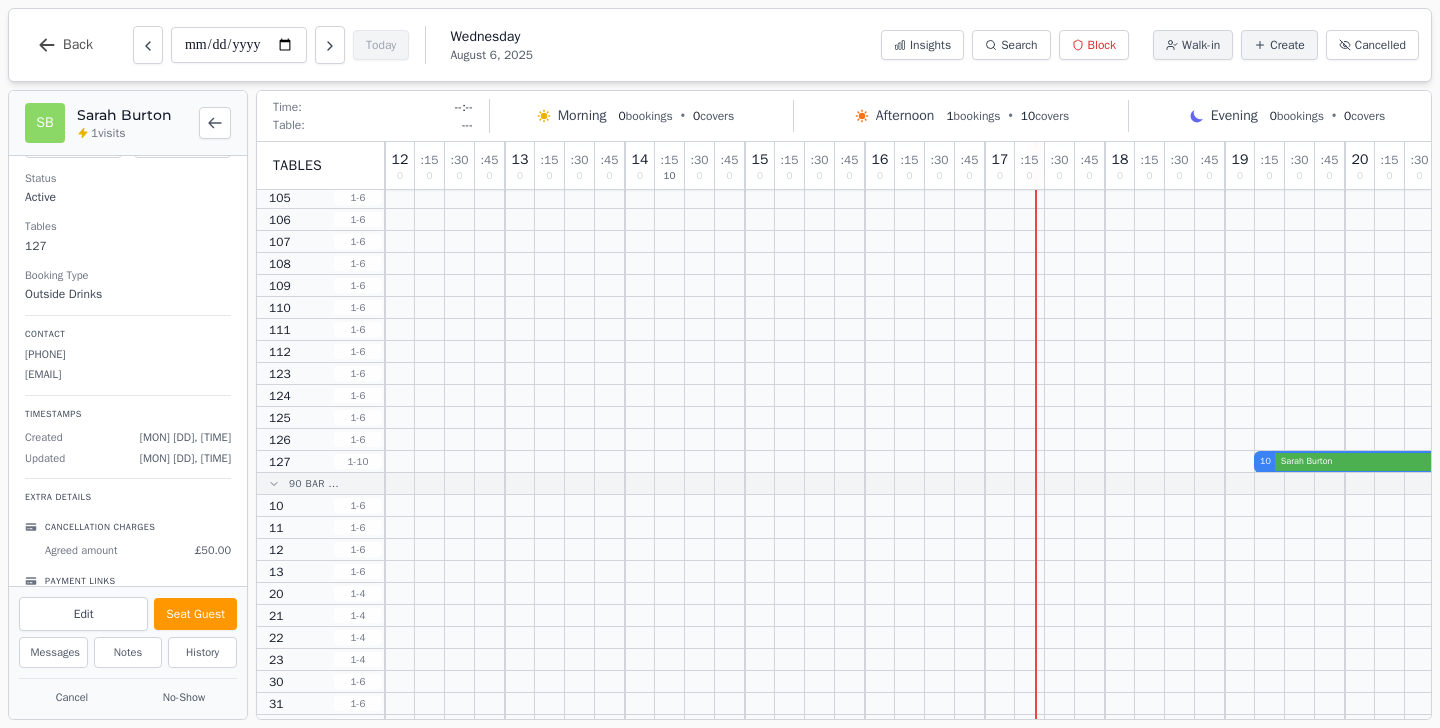 scroll, scrollTop: 0, scrollLeft: 0, axis: both 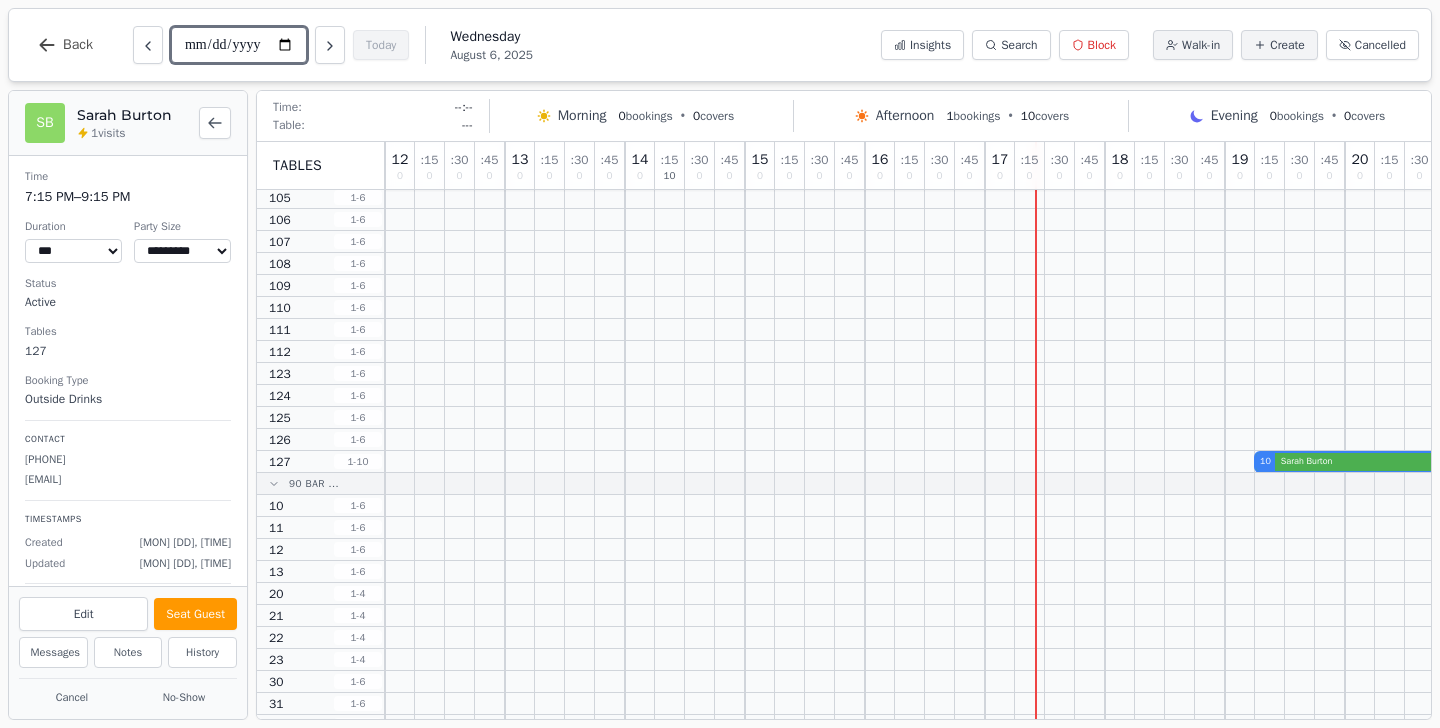 click on "**********" at bounding box center (239, 45) 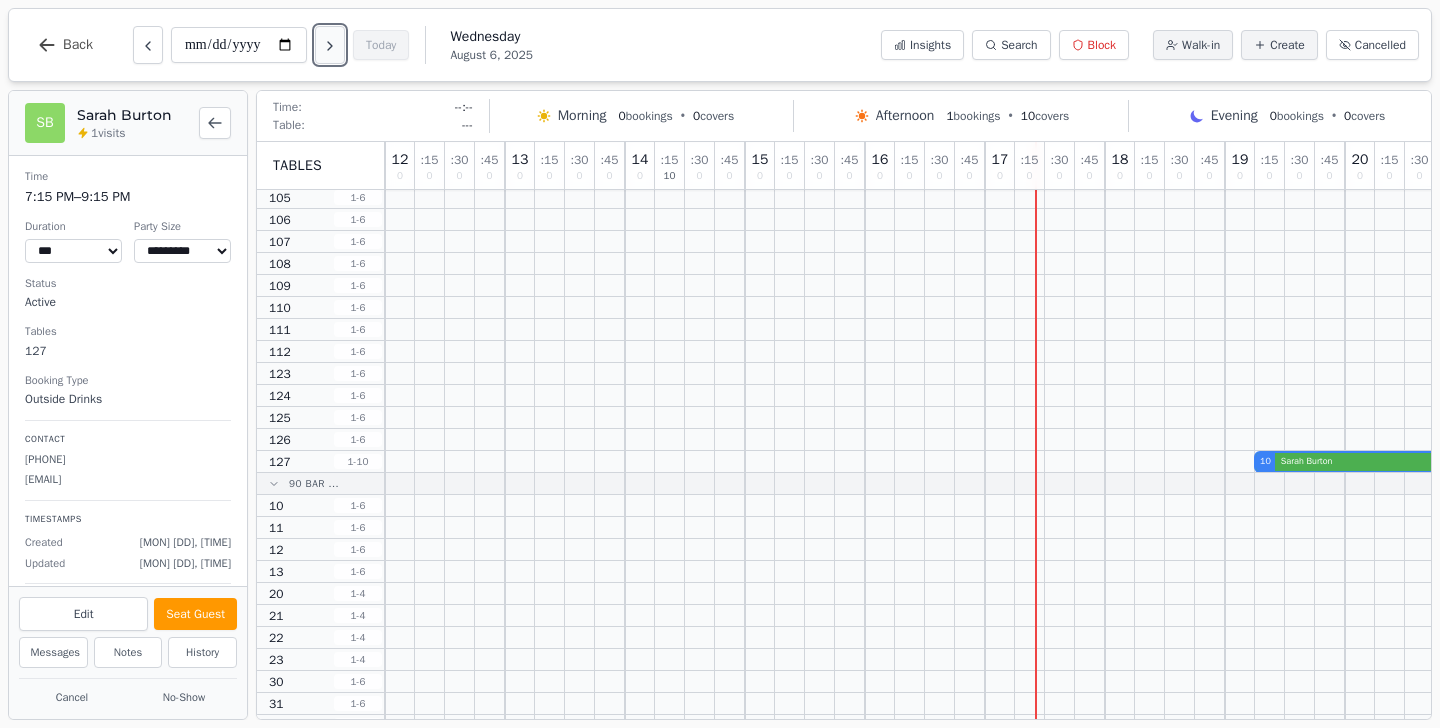 click at bounding box center (330, 45) 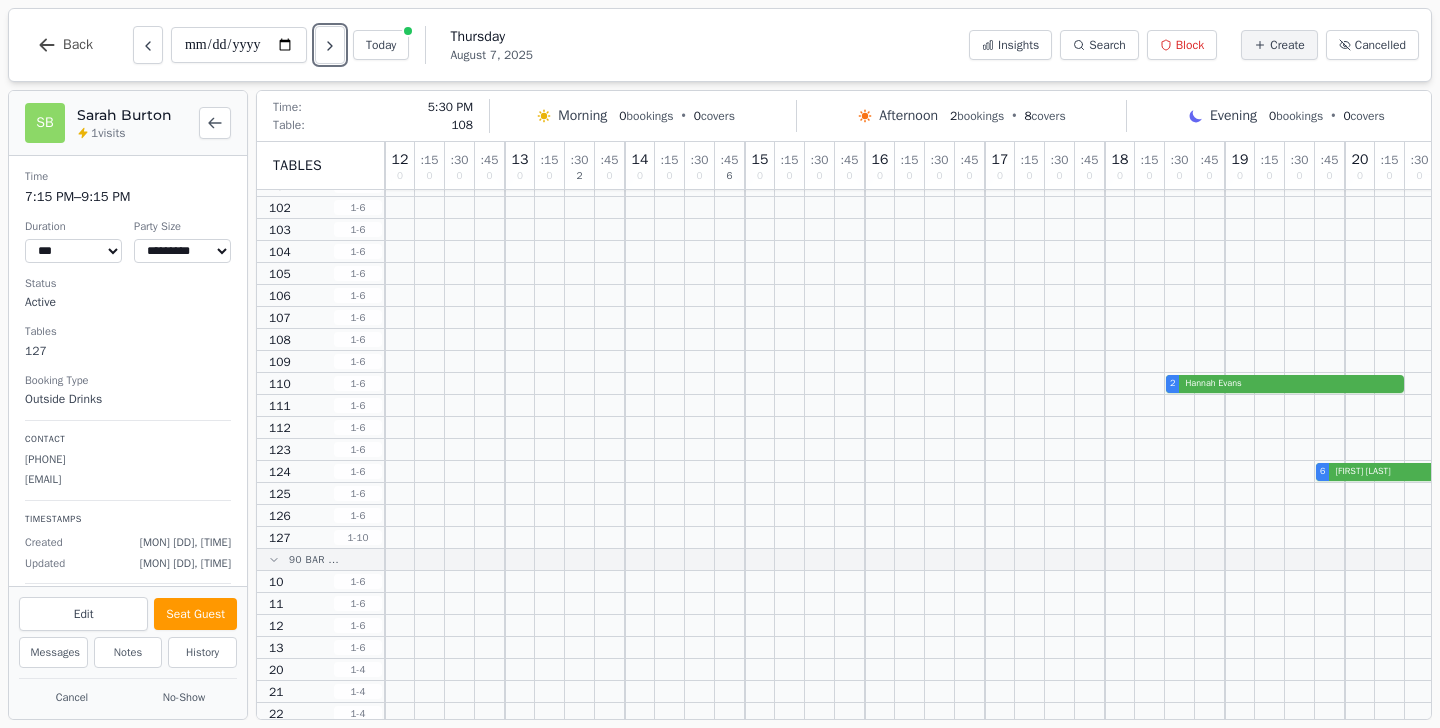 scroll, scrollTop: 0, scrollLeft: 0, axis: both 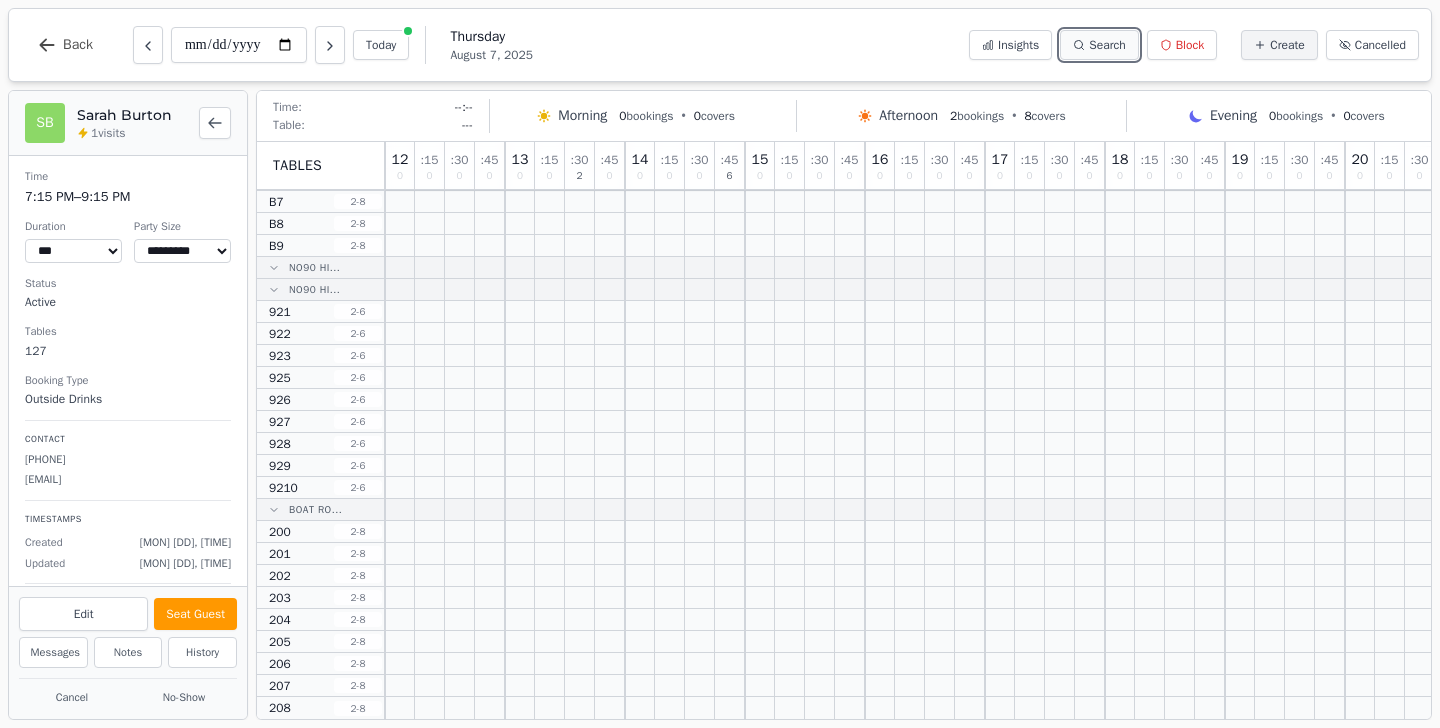 click on "Search" at bounding box center (1107, 45) 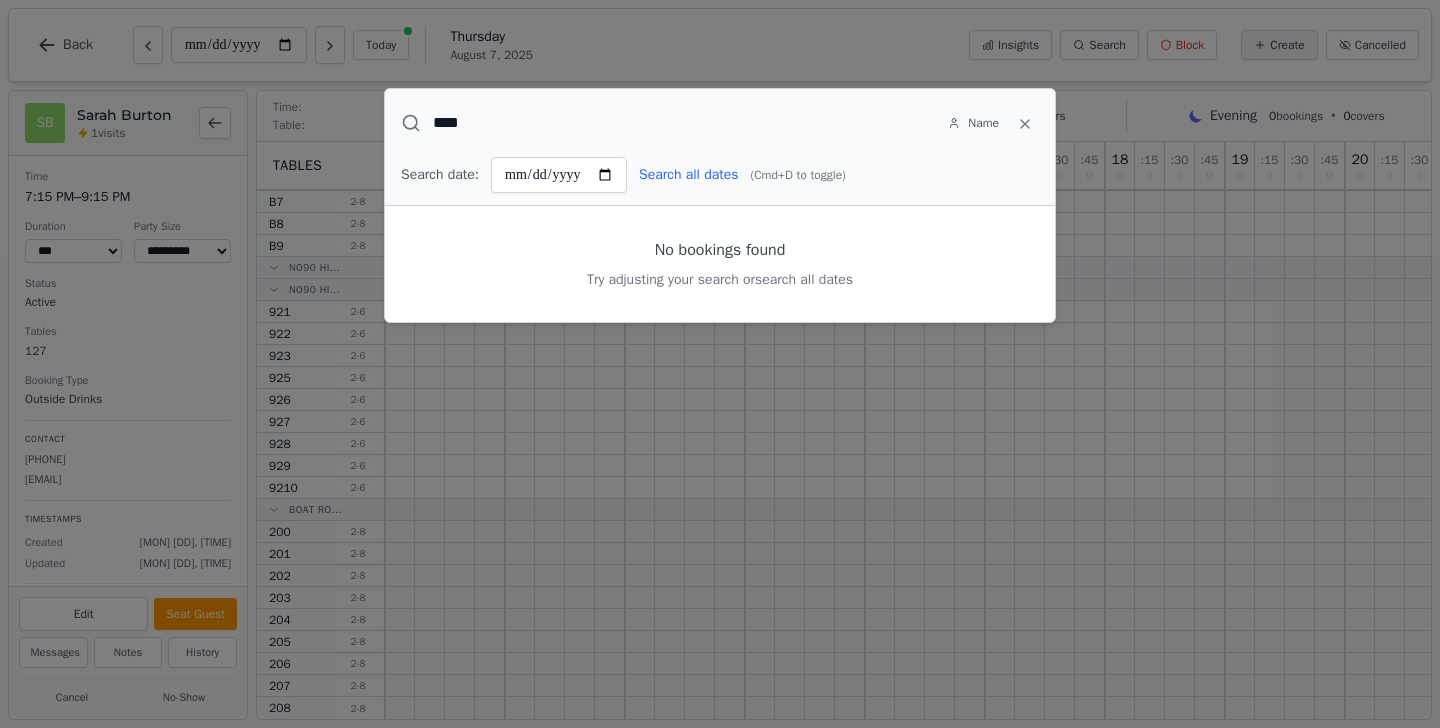 drag, startPoint x: 483, startPoint y: 129, endPoint x: 399, endPoint y: 121, distance: 84.38009 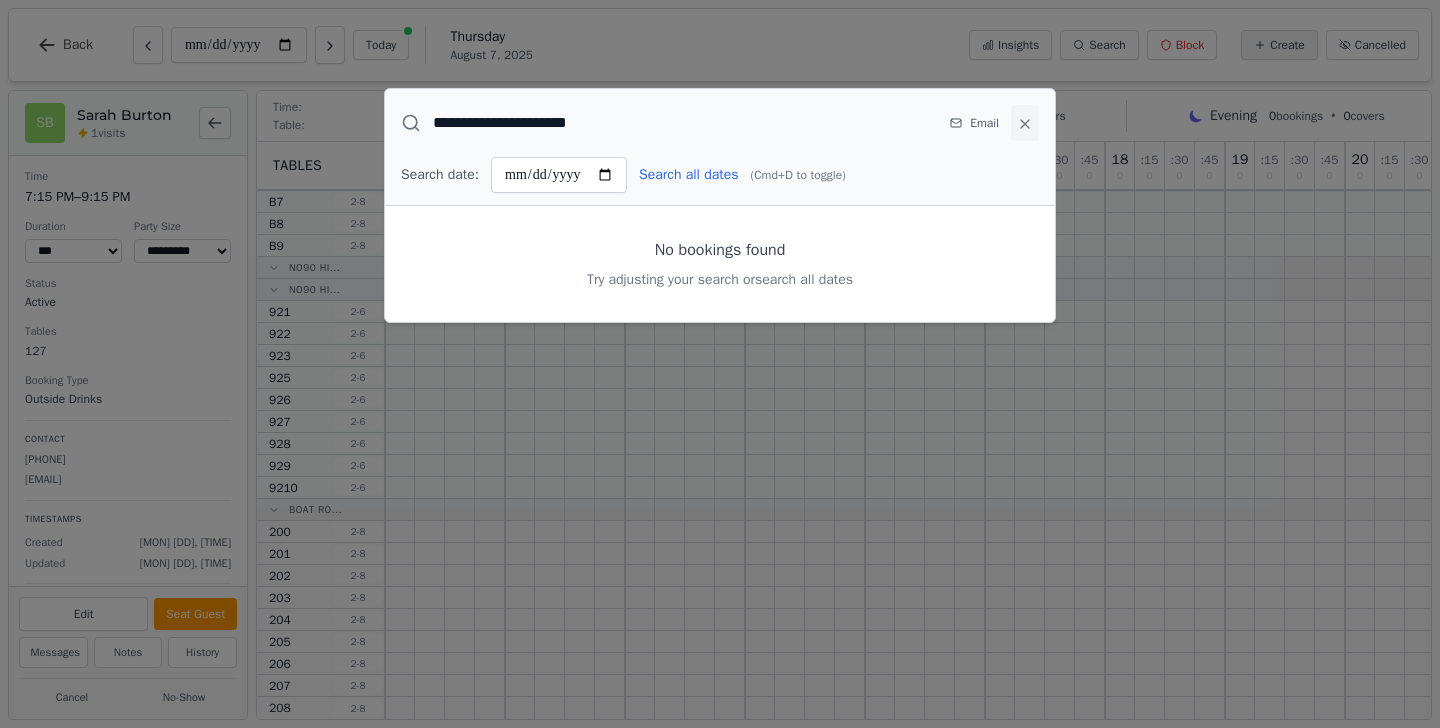 type on "**********" 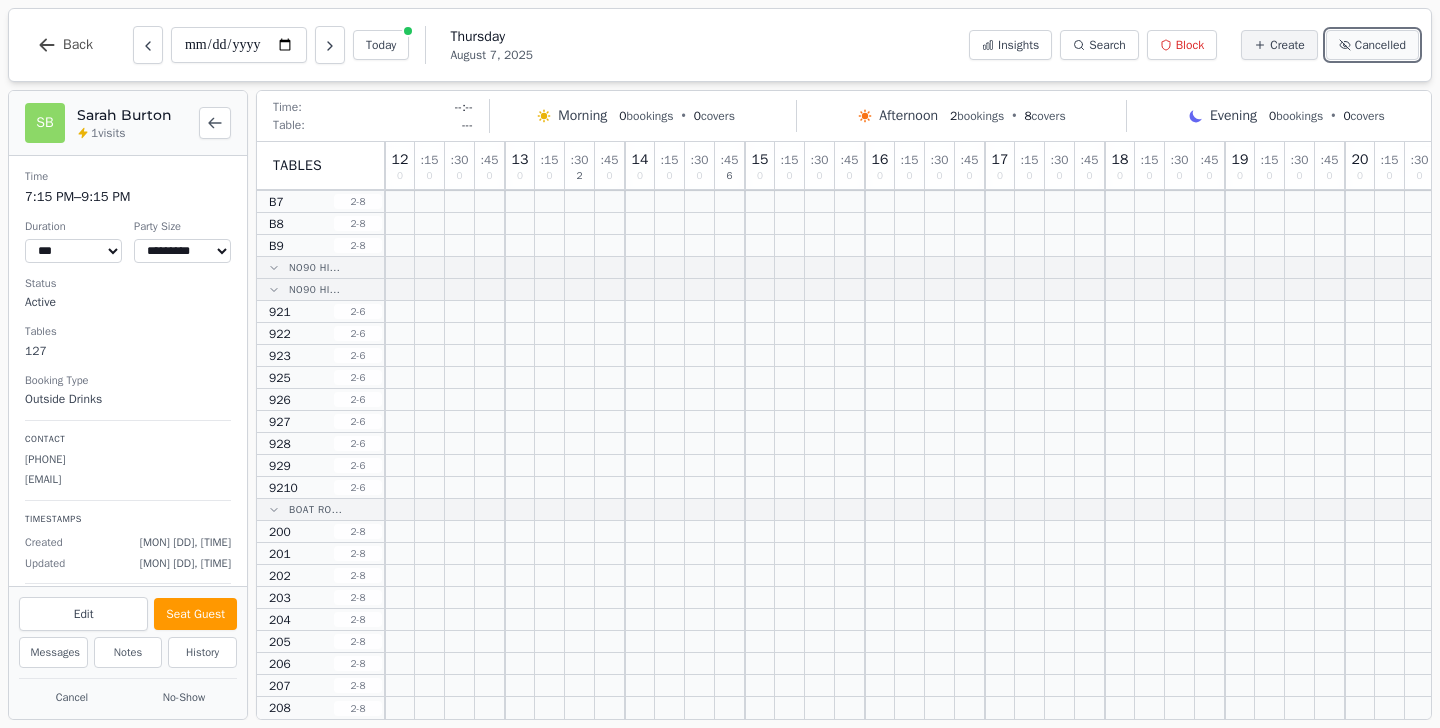 click 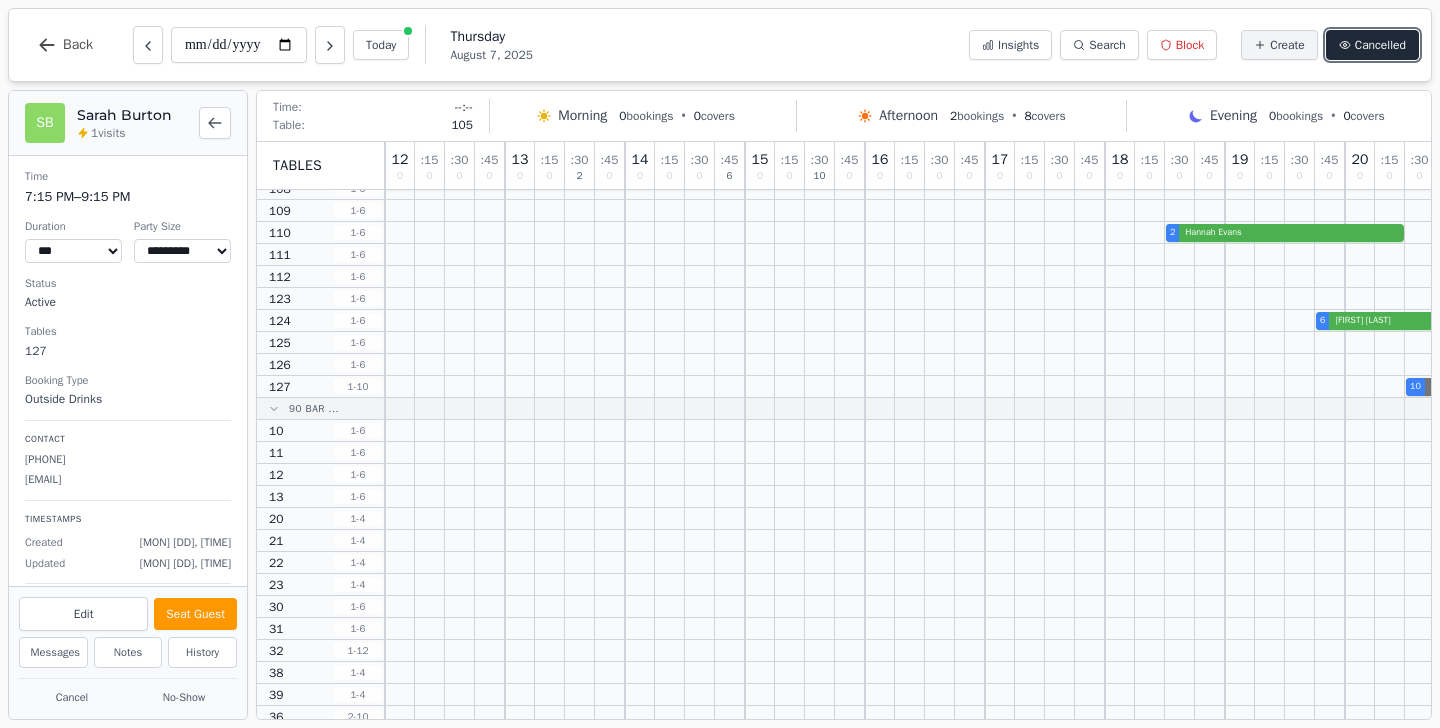 scroll, scrollTop: 0, scrollLeft: 0, axis: both 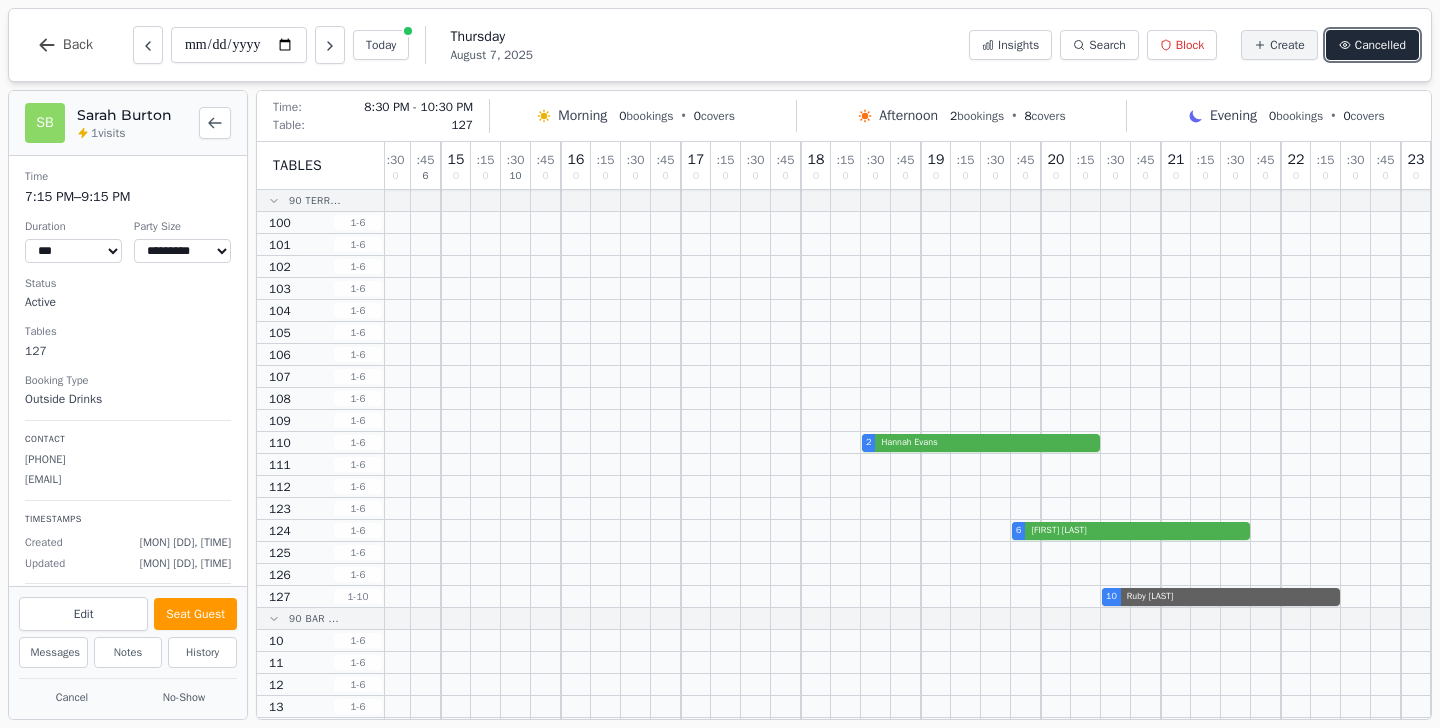 click on "[DD] [FIRST] [LAST]" at bounding box center (756, 597) 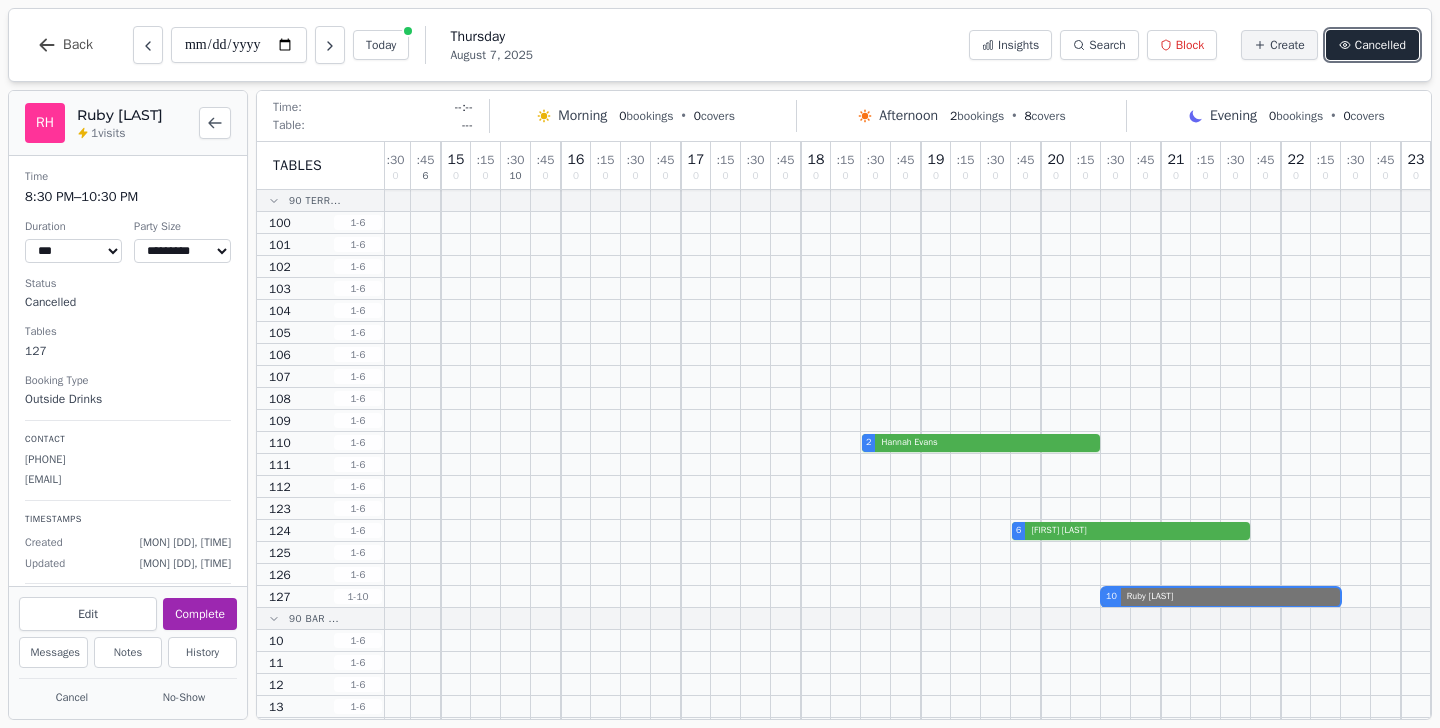 scroll, scrollTop: 154, scrollLeft: 0, axis: vertical 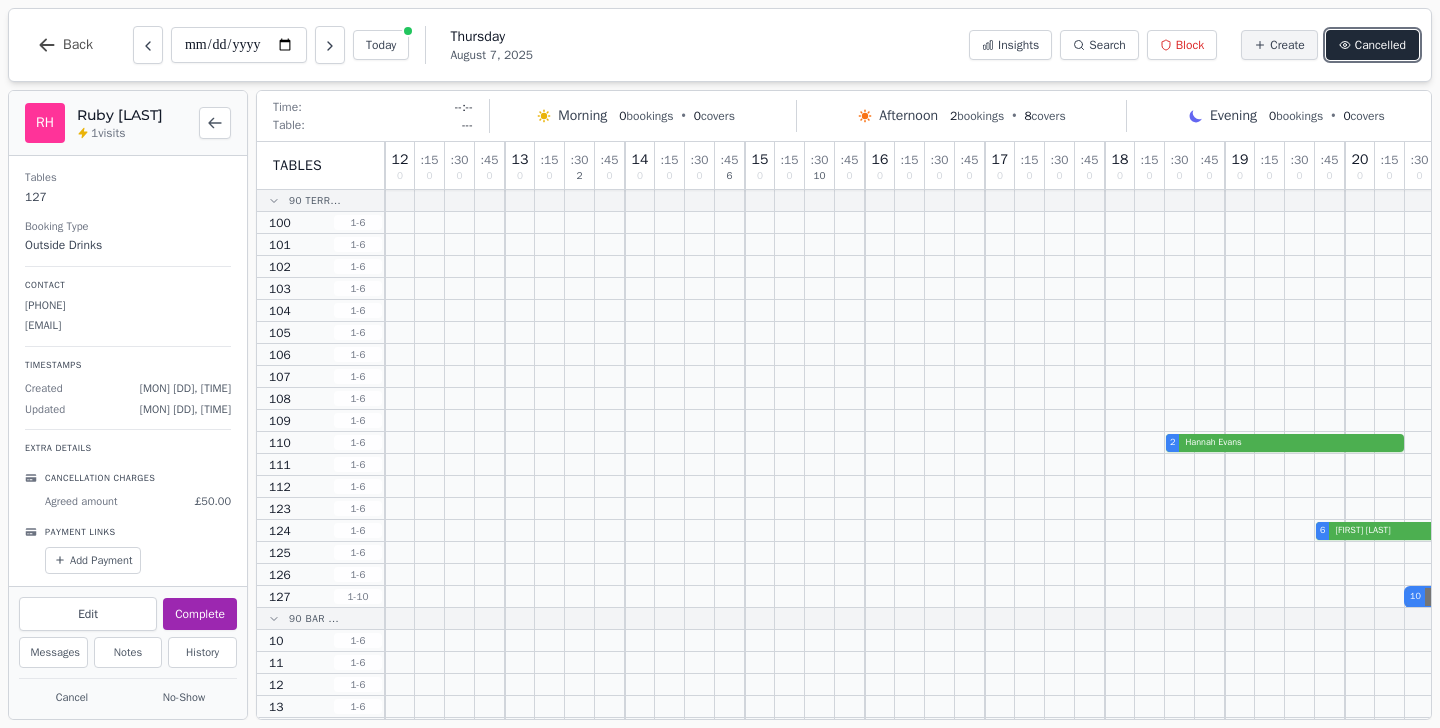click on "Cancelled" at bounding box center (1372, 45) 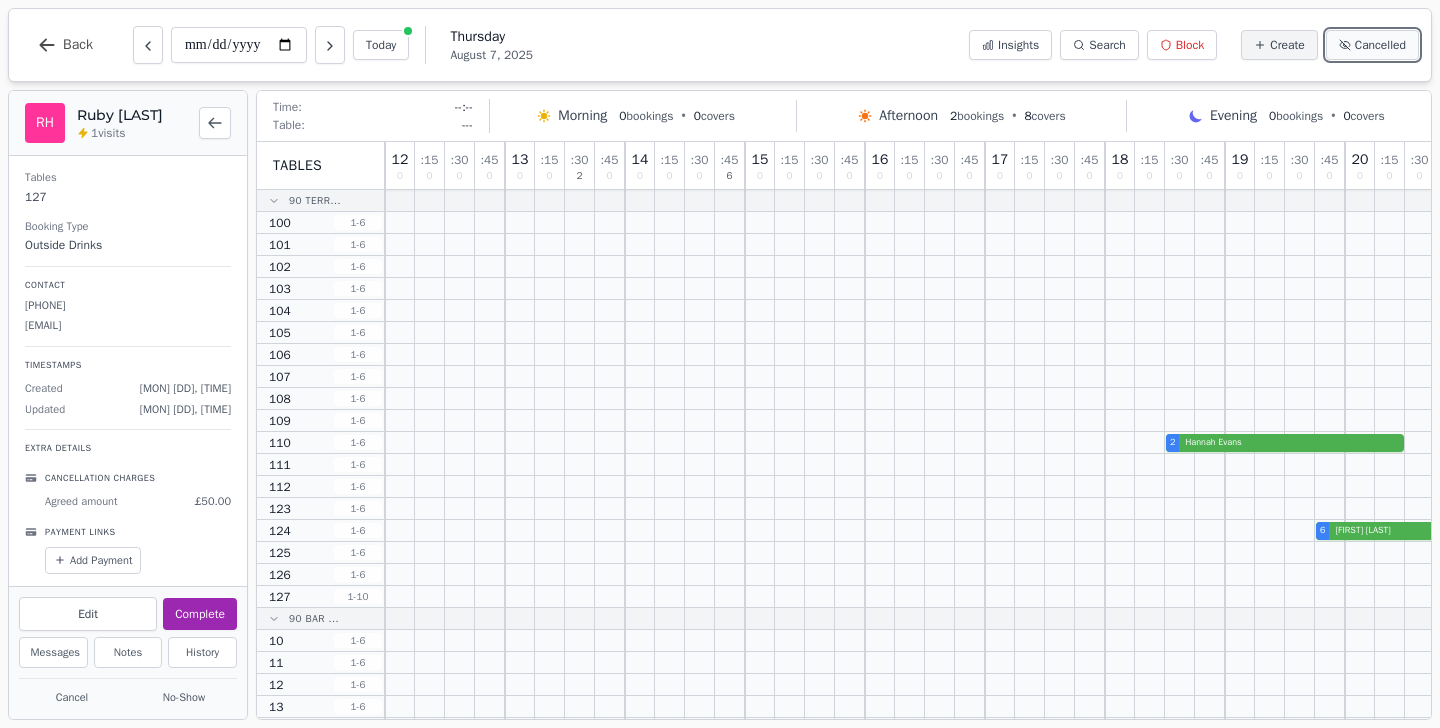 click on "Cancelled" at bounding box center [1380, 45] 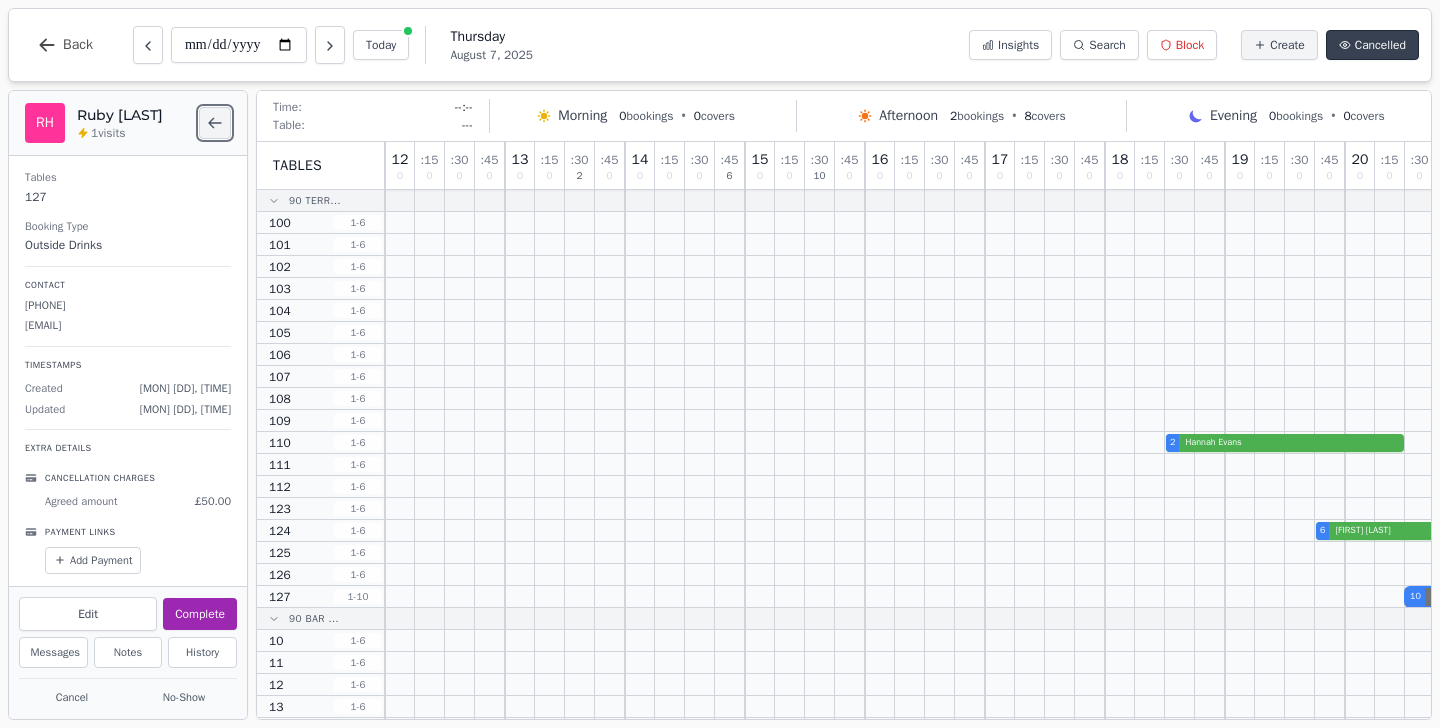 click at bounding box center [215, 123] 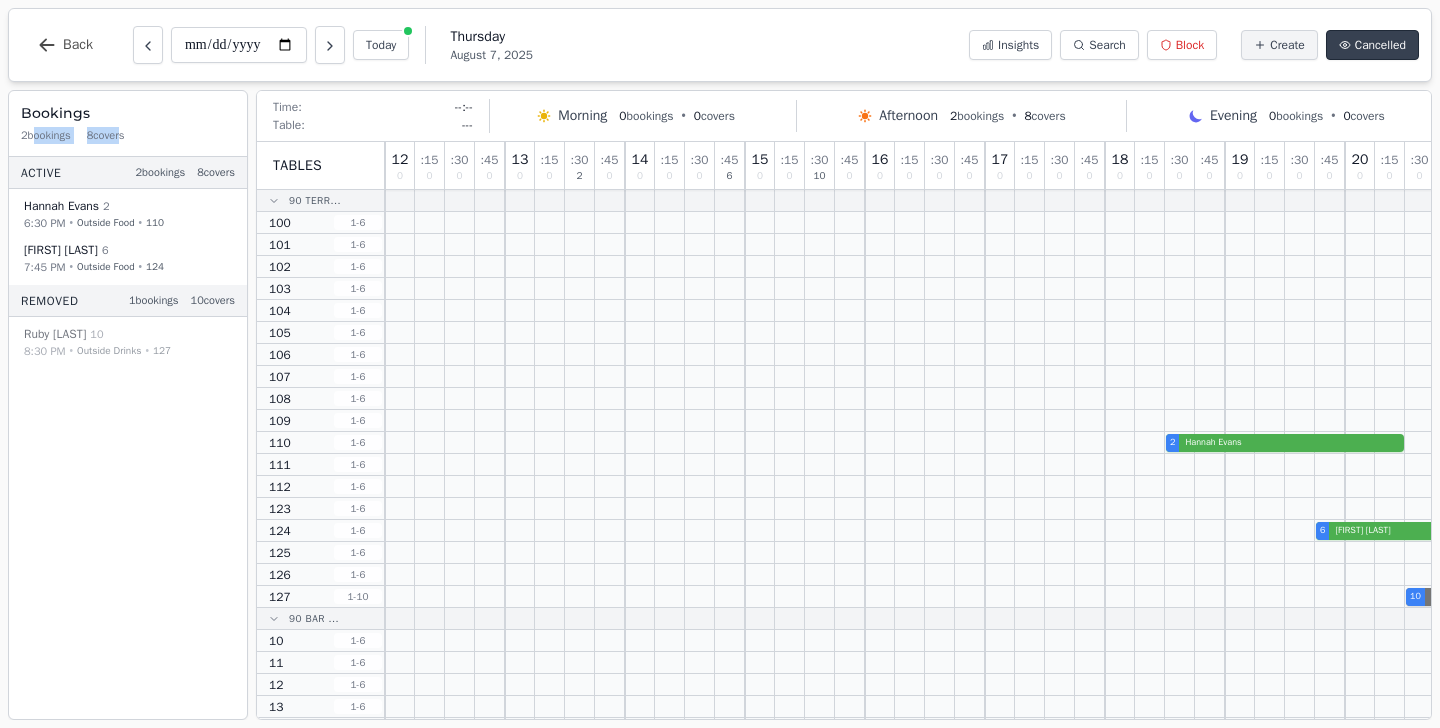 drag, startPoint x: 129, startPoint y: 129, endPoint x: 29, endPoint y: 138, distance: 100.40418 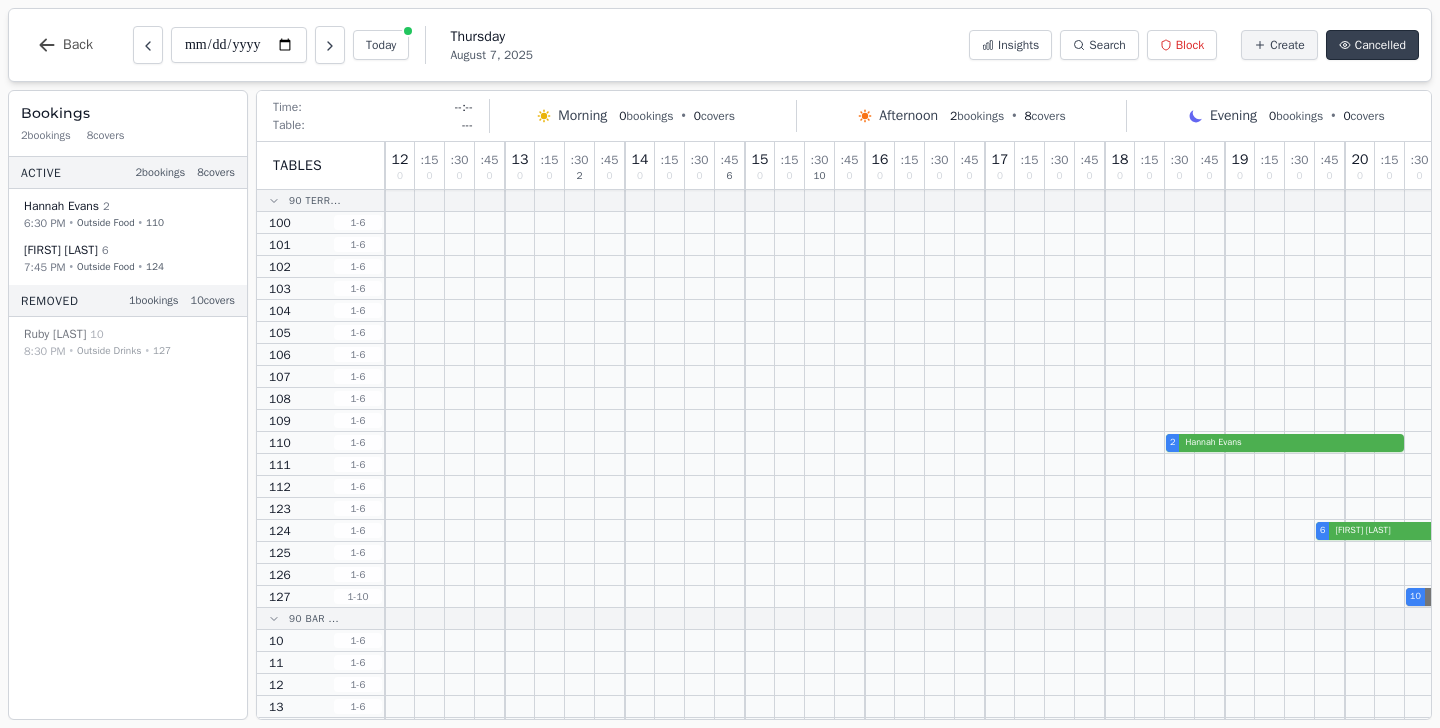 click on "2  bookings" at bounding box center [46, 135] 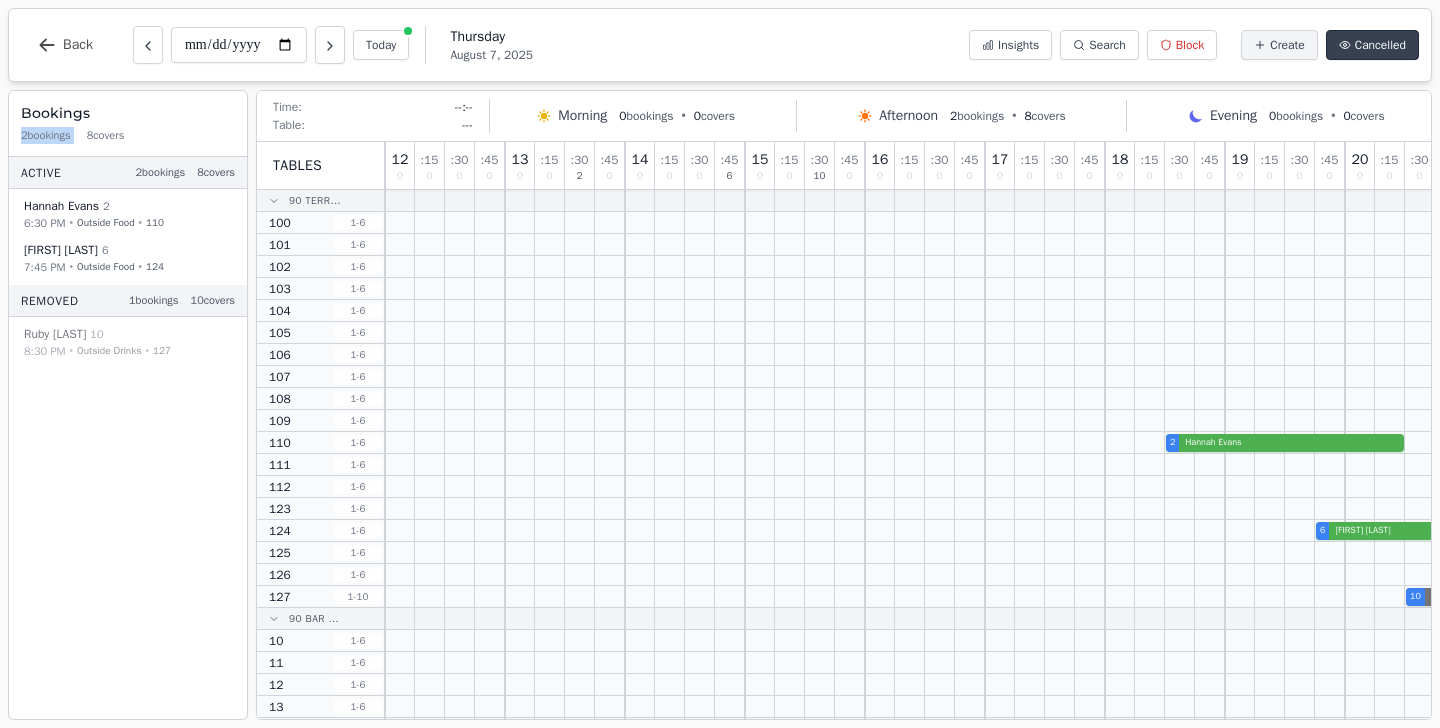 click on "2  bookings" at bounding box center (46, 135) 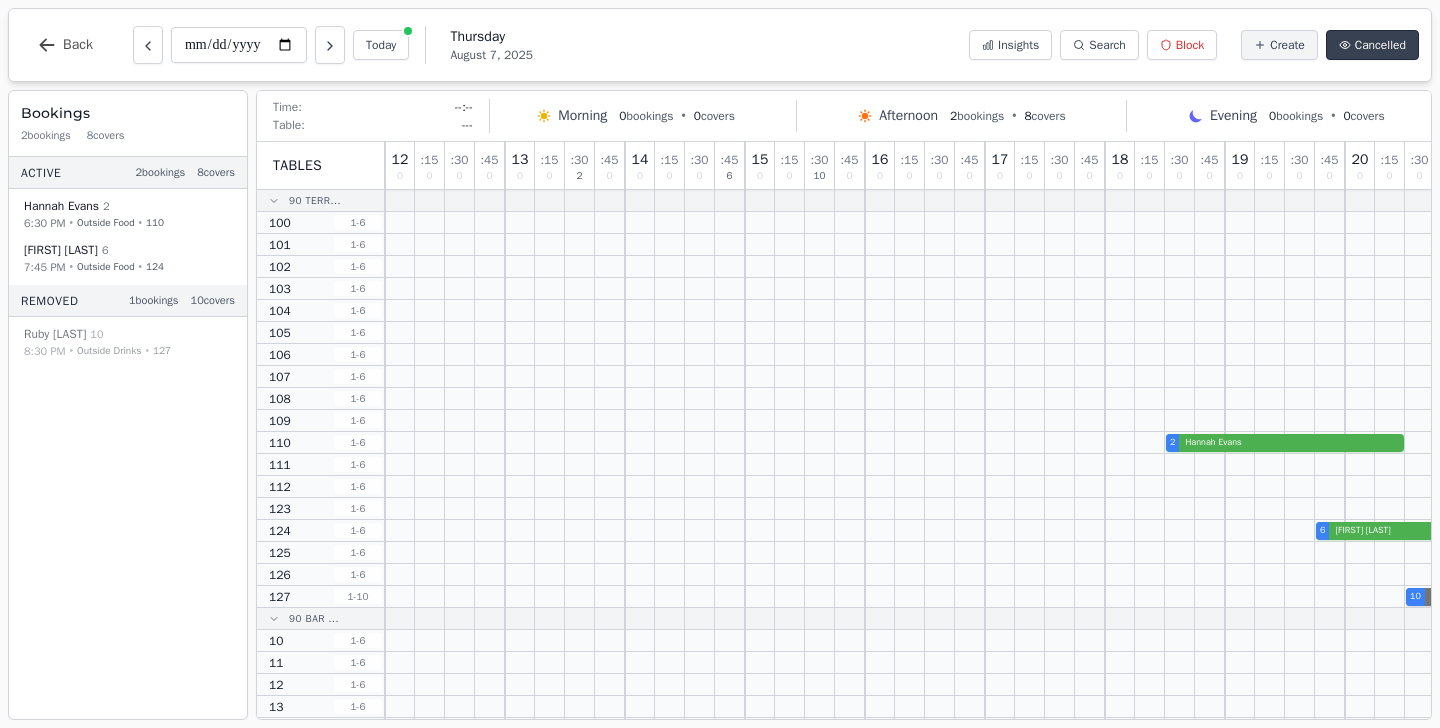 click on "Bookings" at bounding box center (128, 113) 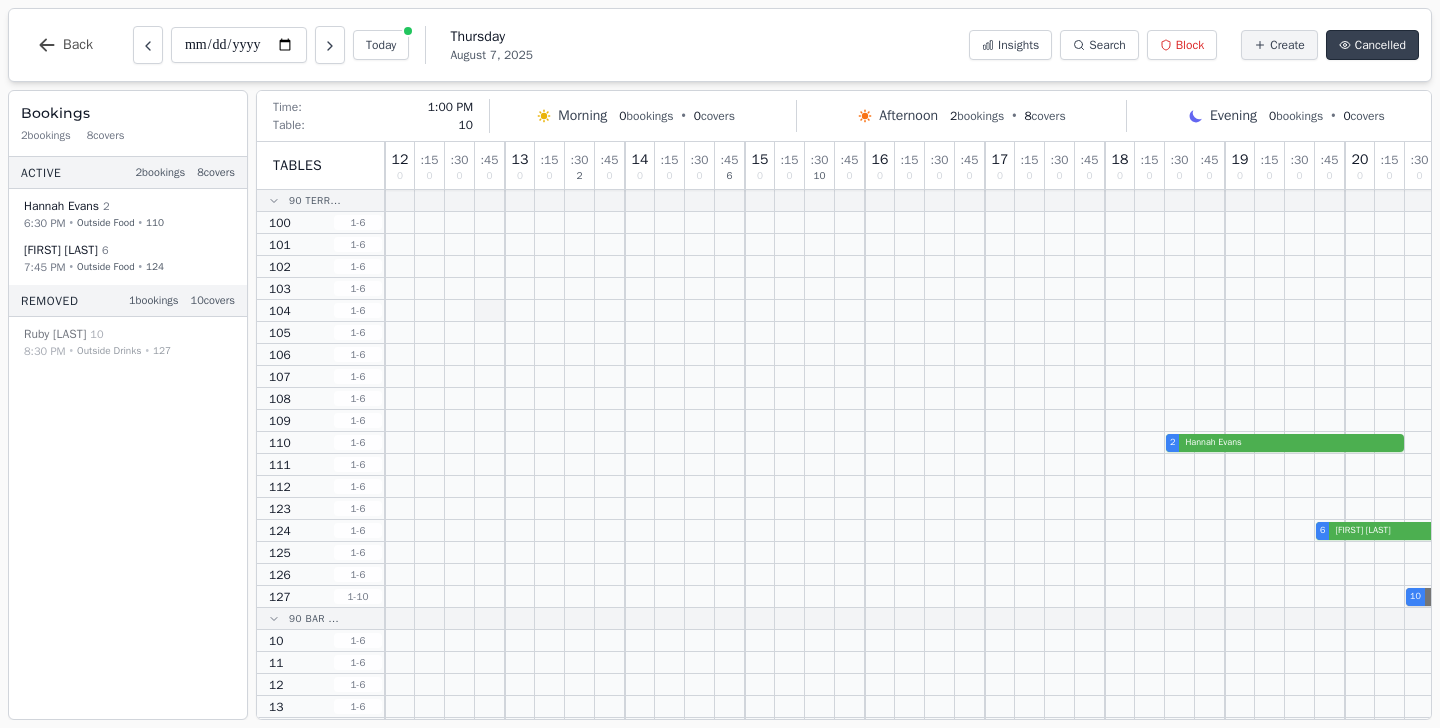 scroll, scrollTop: 0, scrollLeft: 0, axis: both 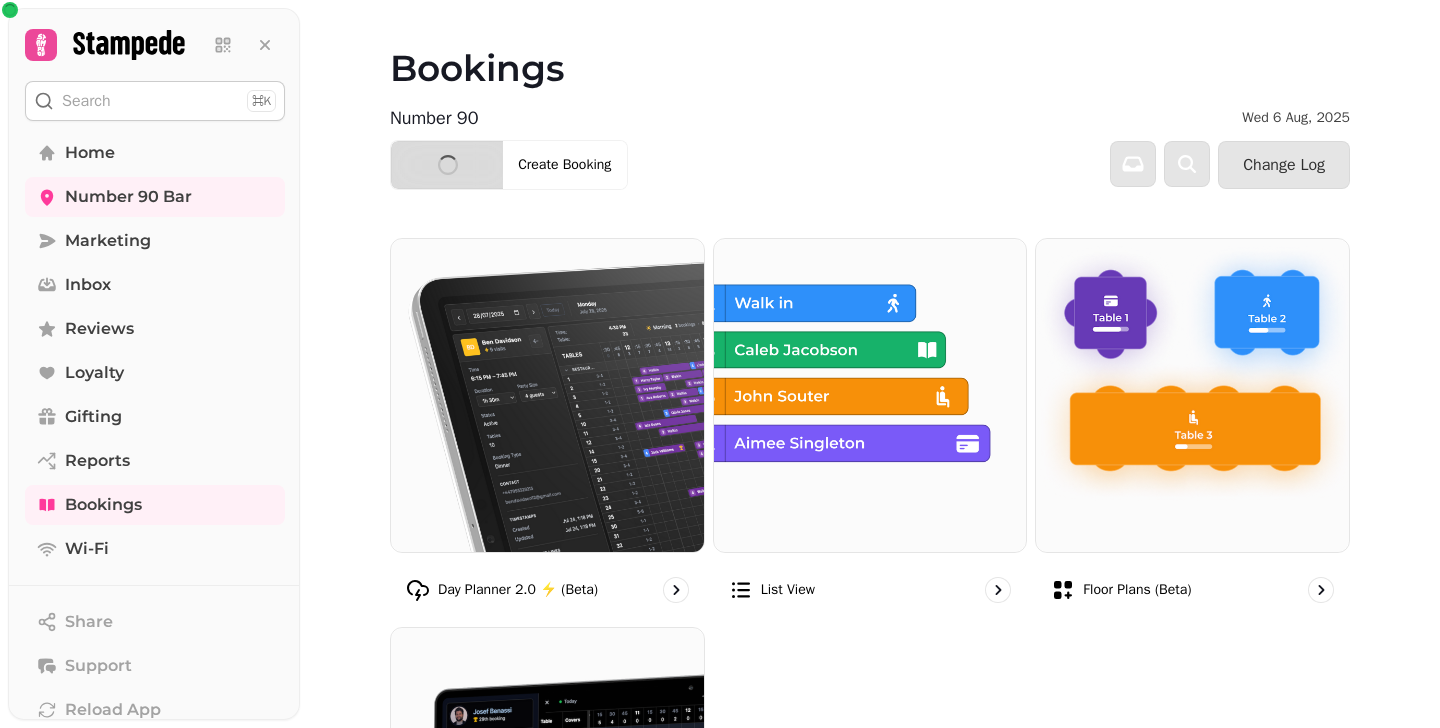 click 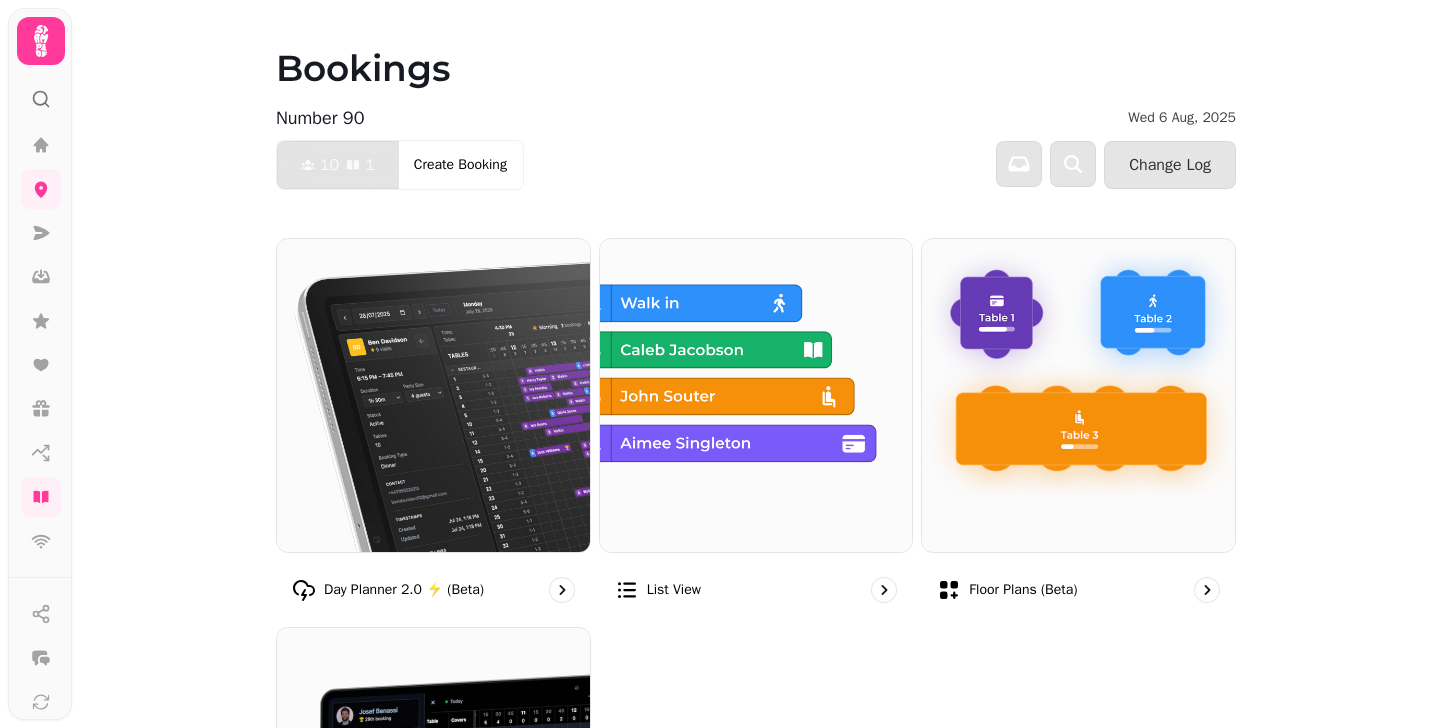 click 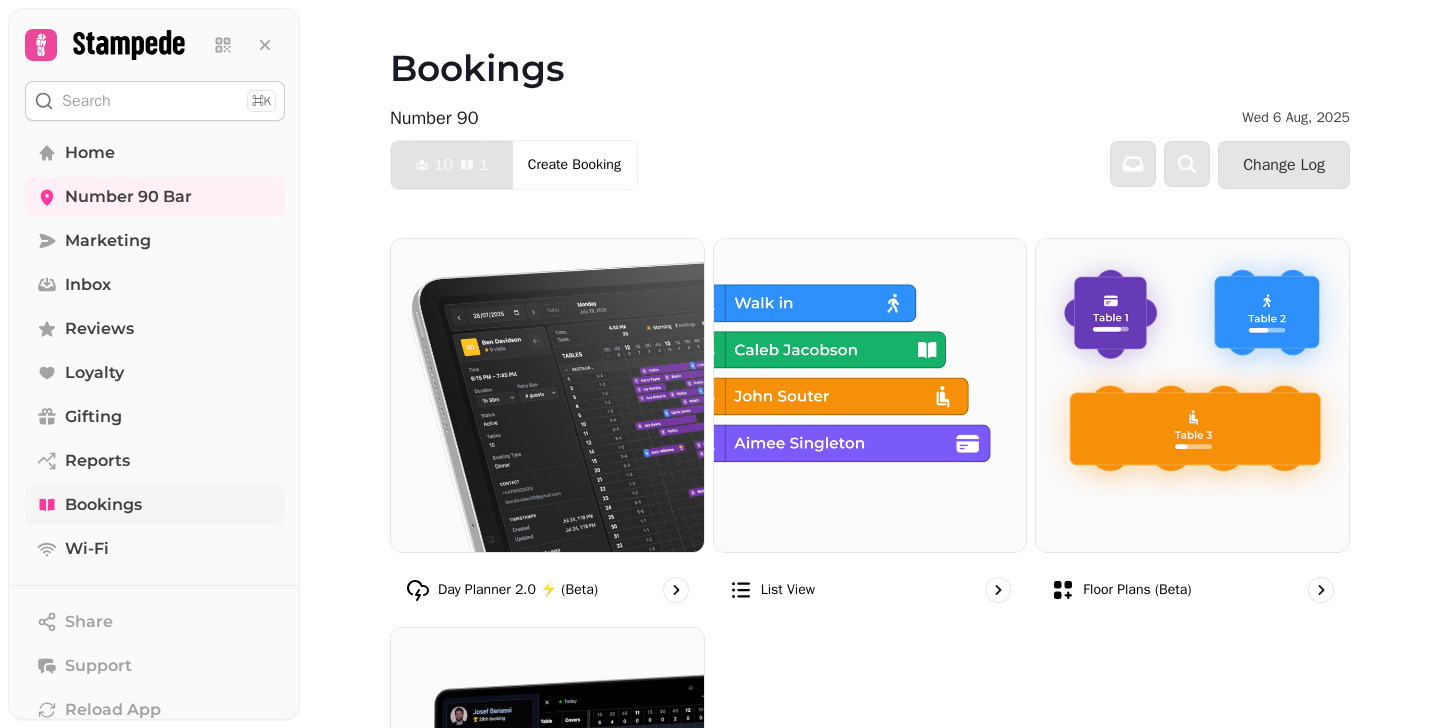 click on "Bookings" at bounding box center (103, 505) 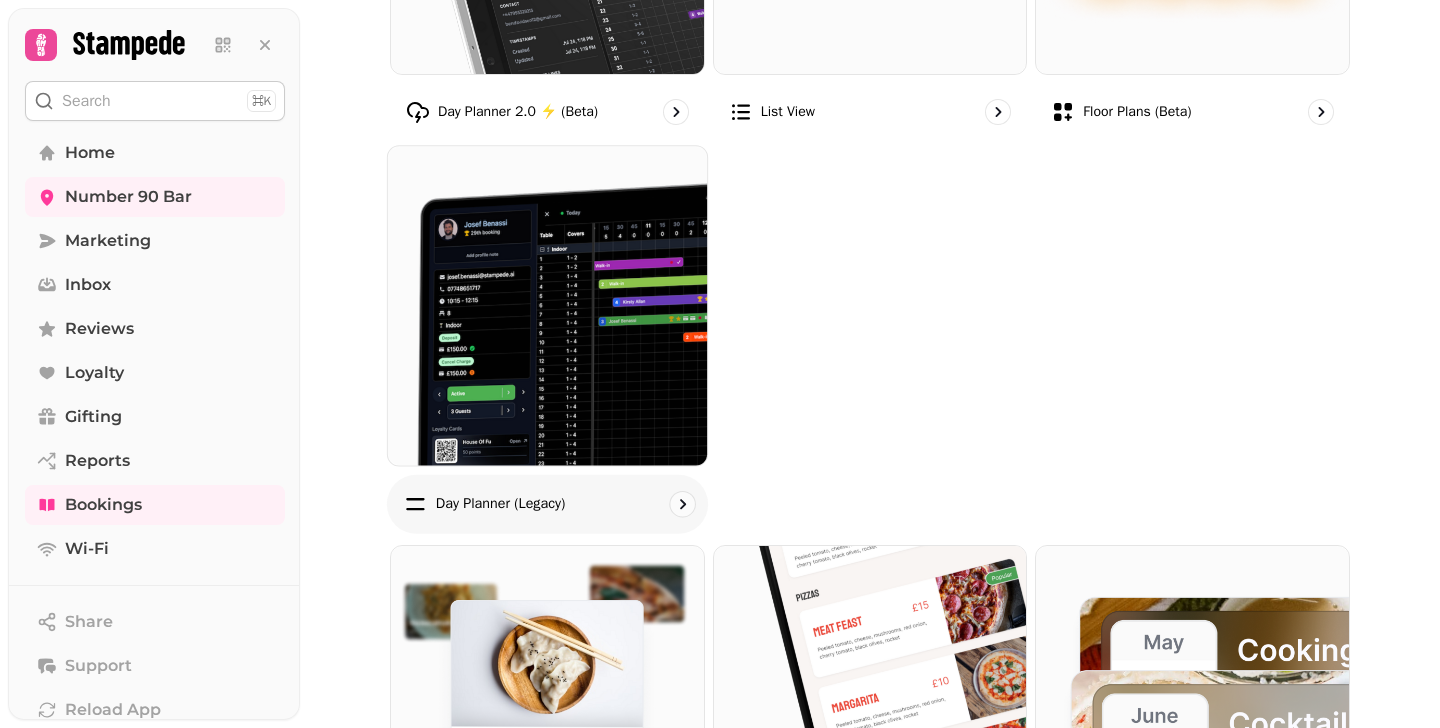 scroll, scrollTop: 477, scrollLeft: 0, axis: vertical 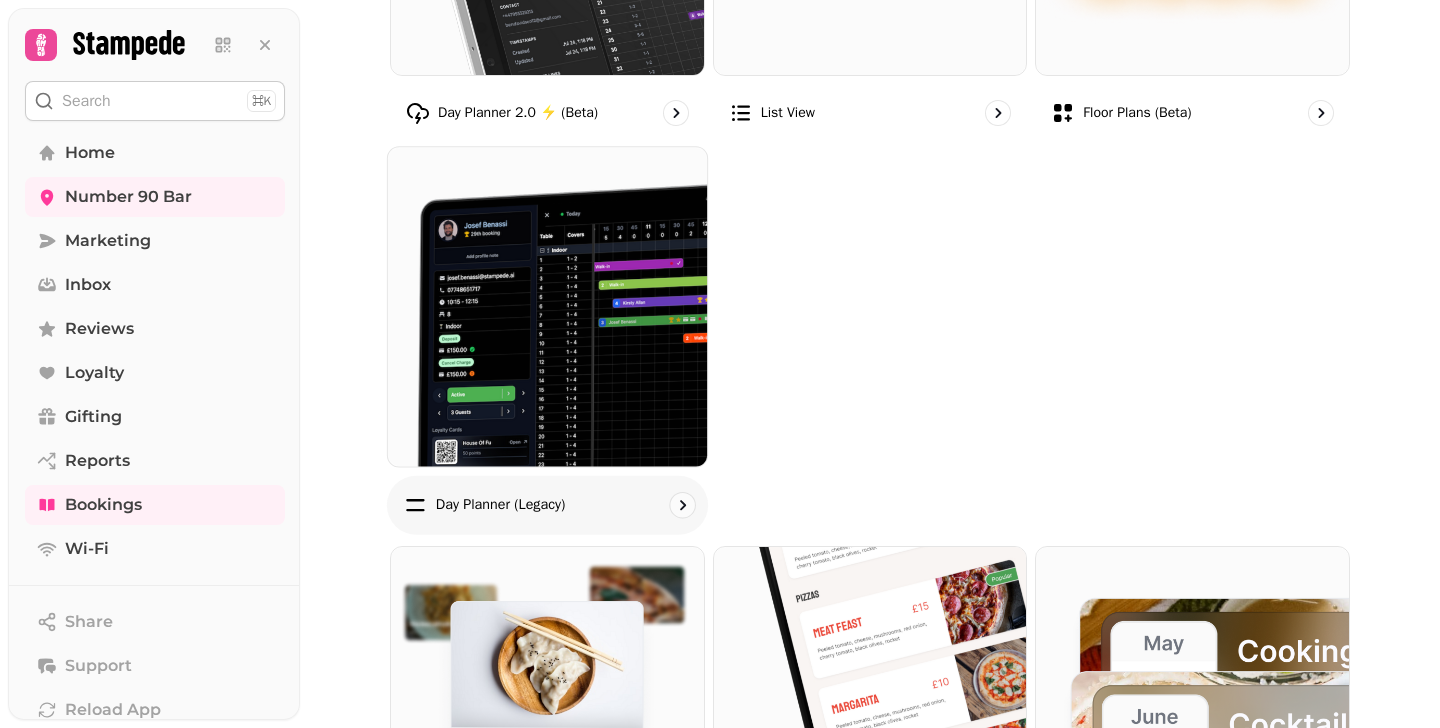 click at bounding box center (547, 306) 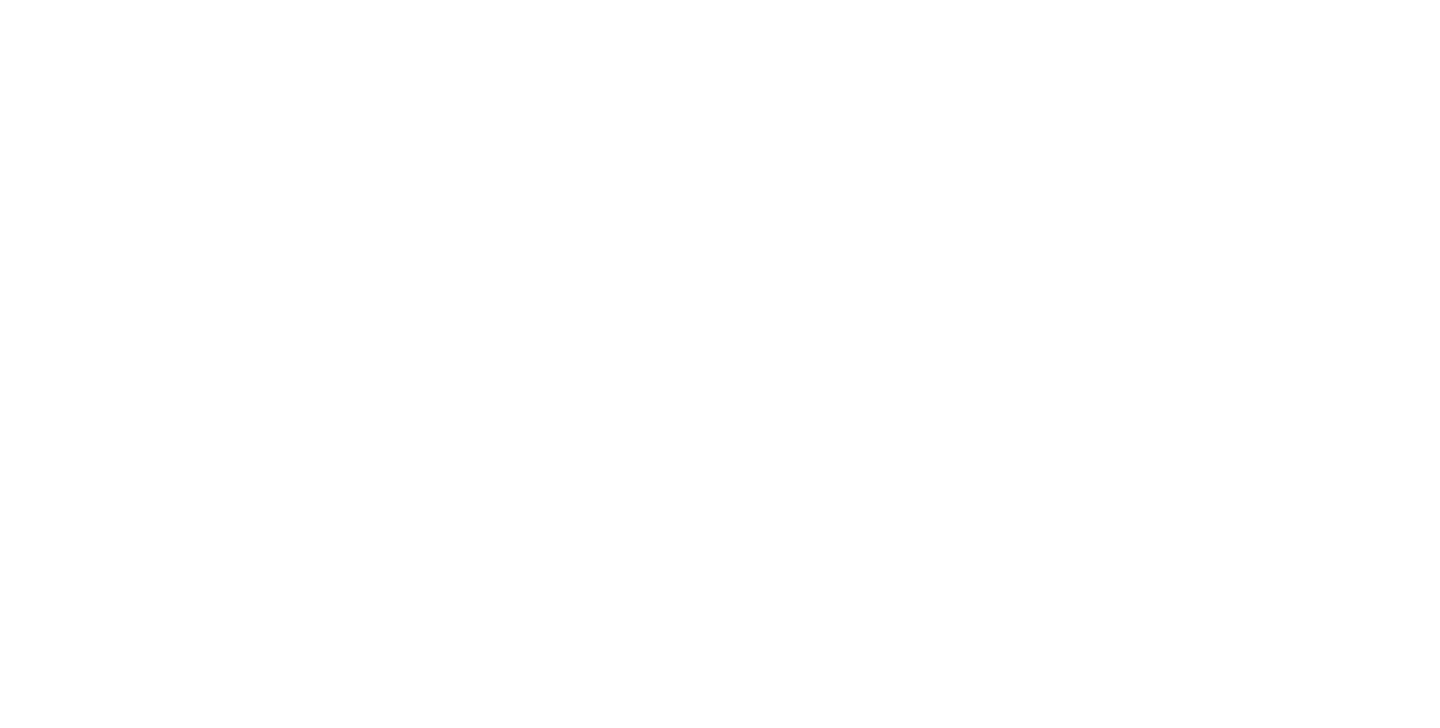 scroll, scrollTop: 0, scrollLeft: 0, axis: both 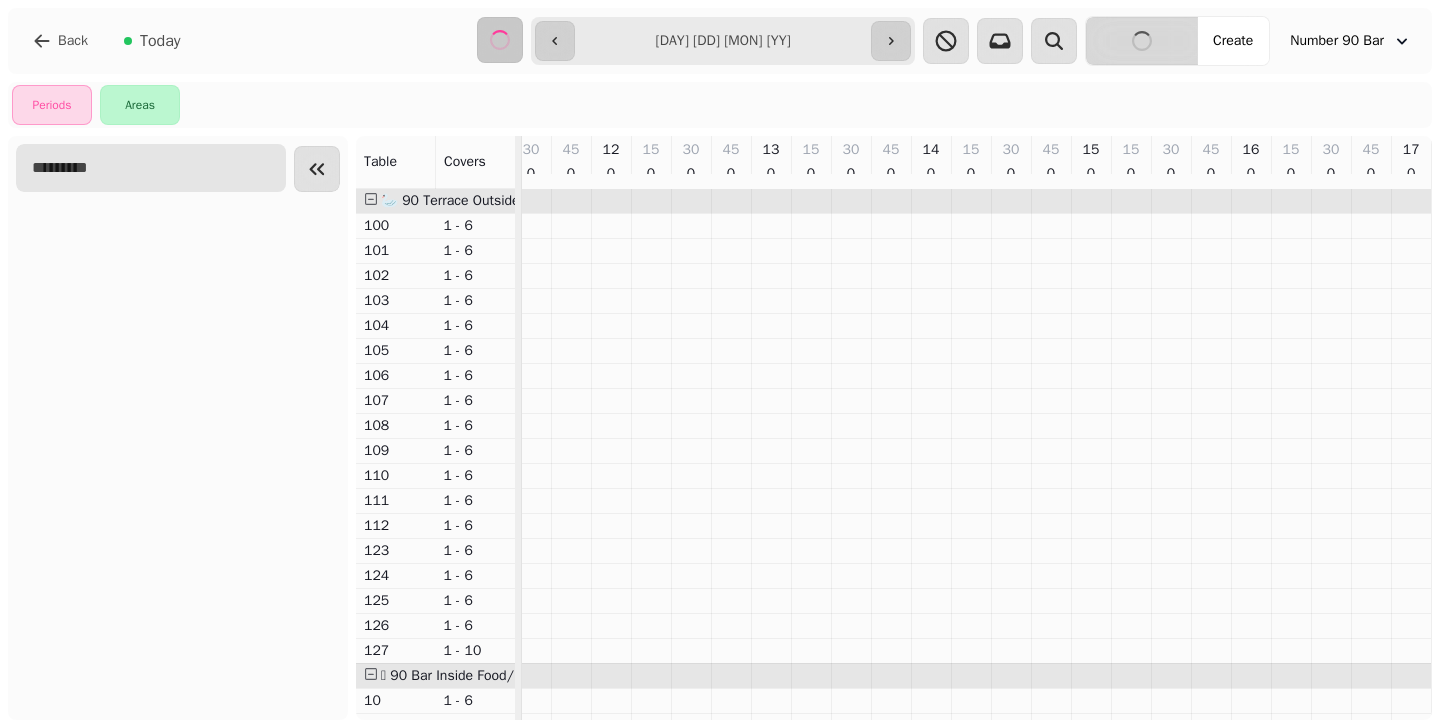click at bounding box center [151, 168] 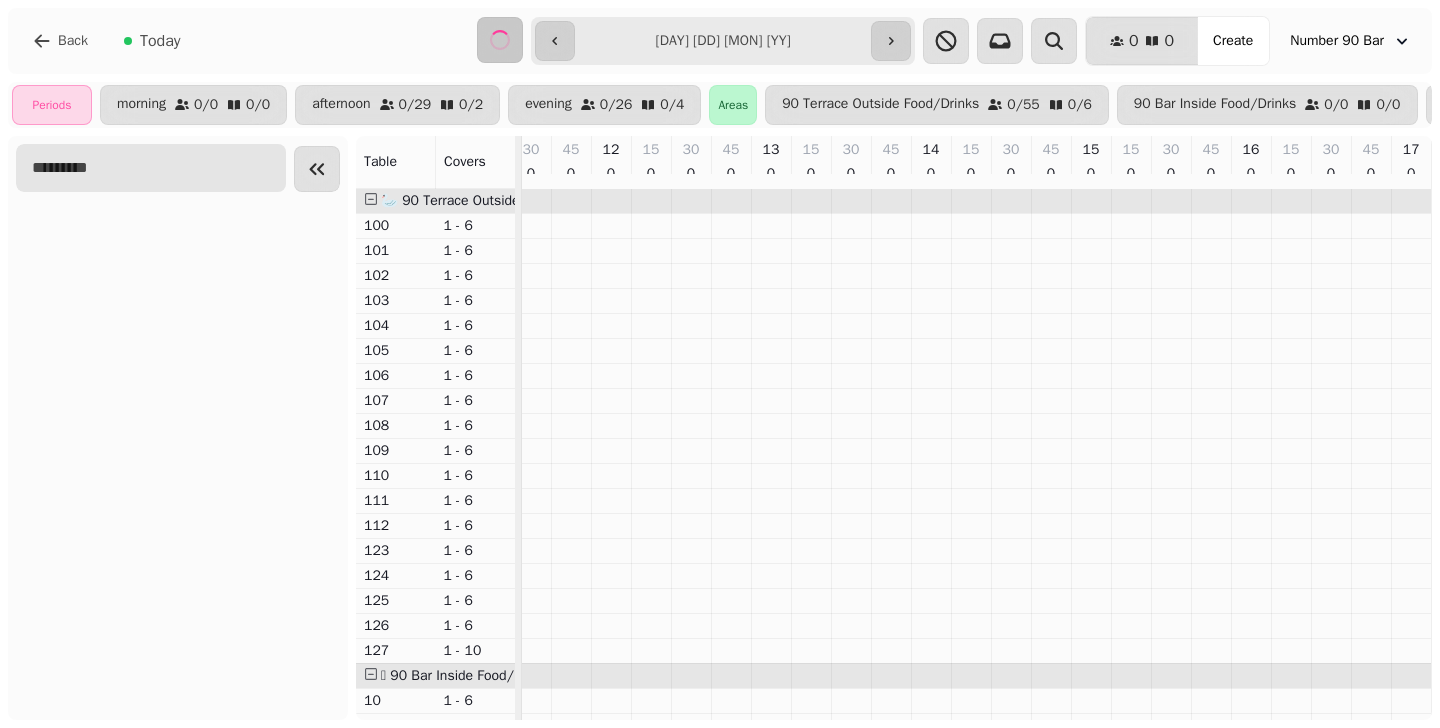 type on "*" 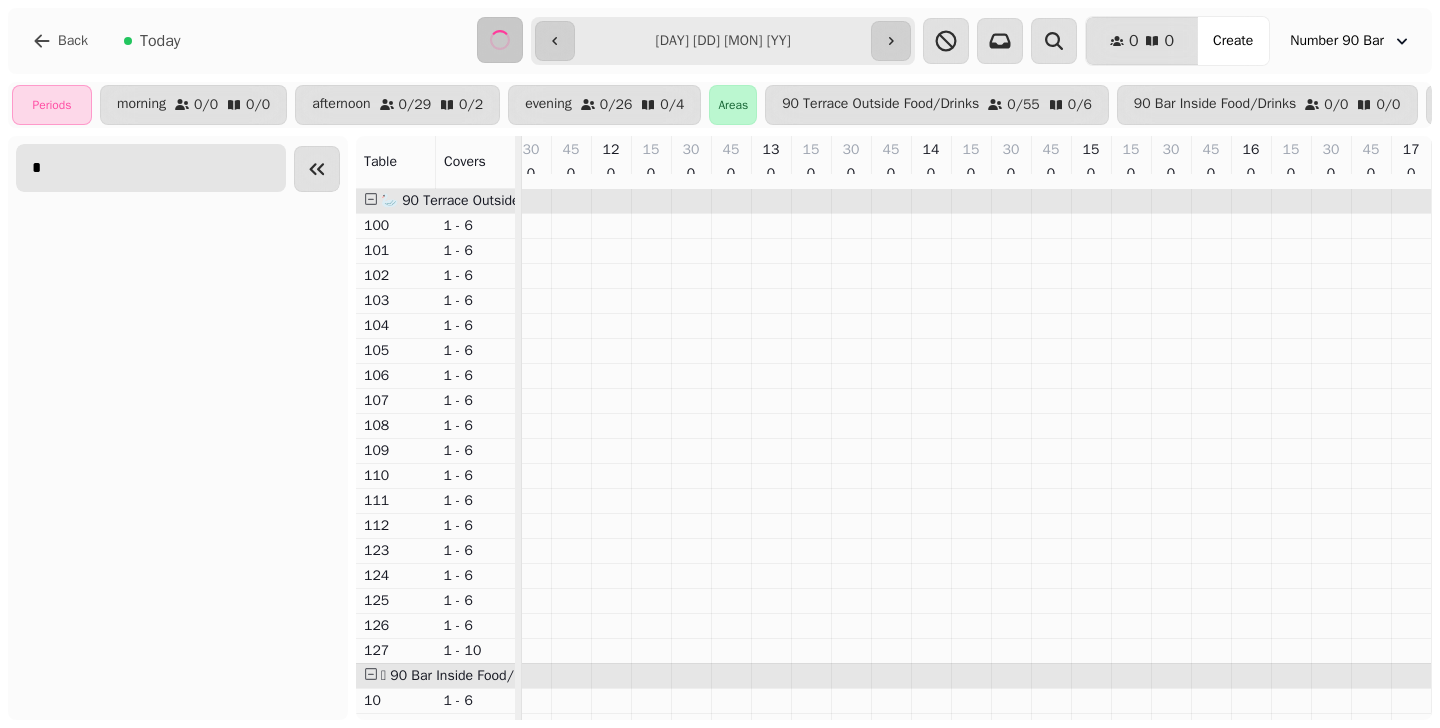 type on "**********" 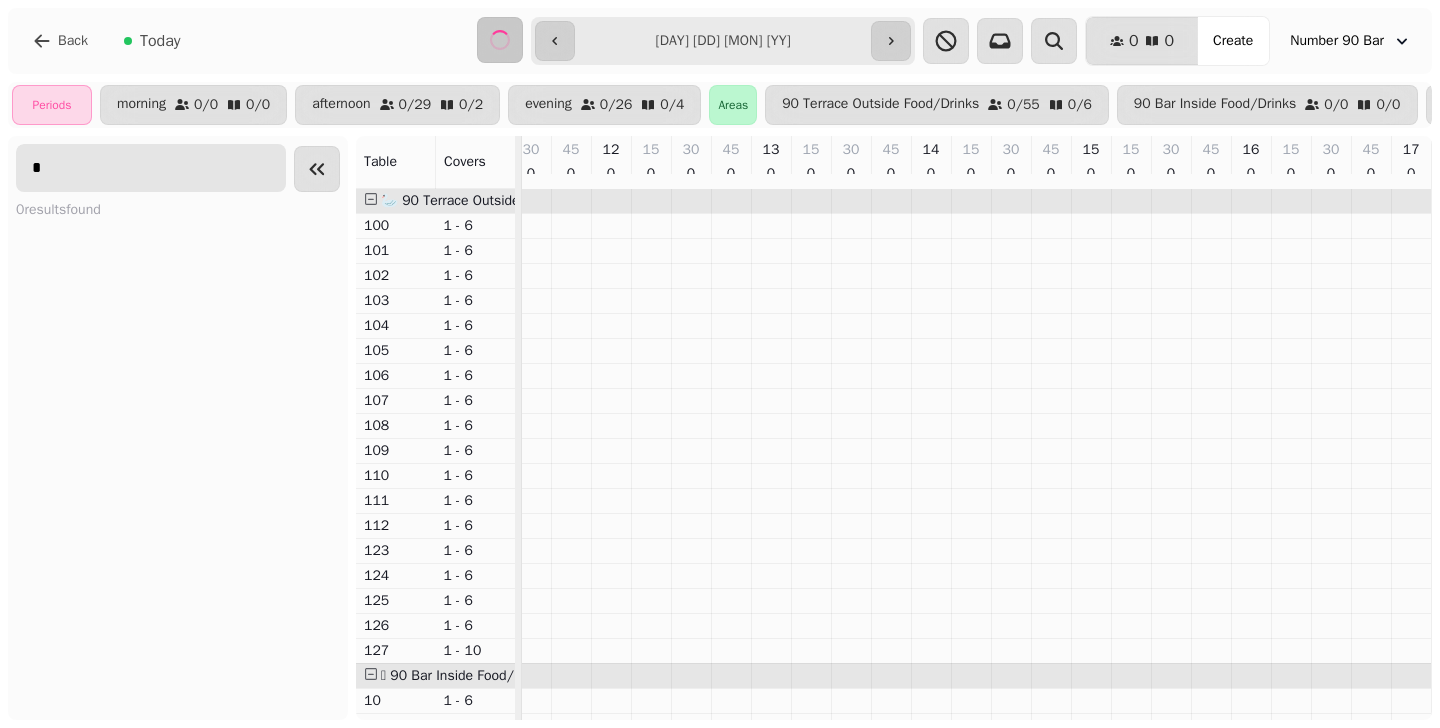 type on "**" 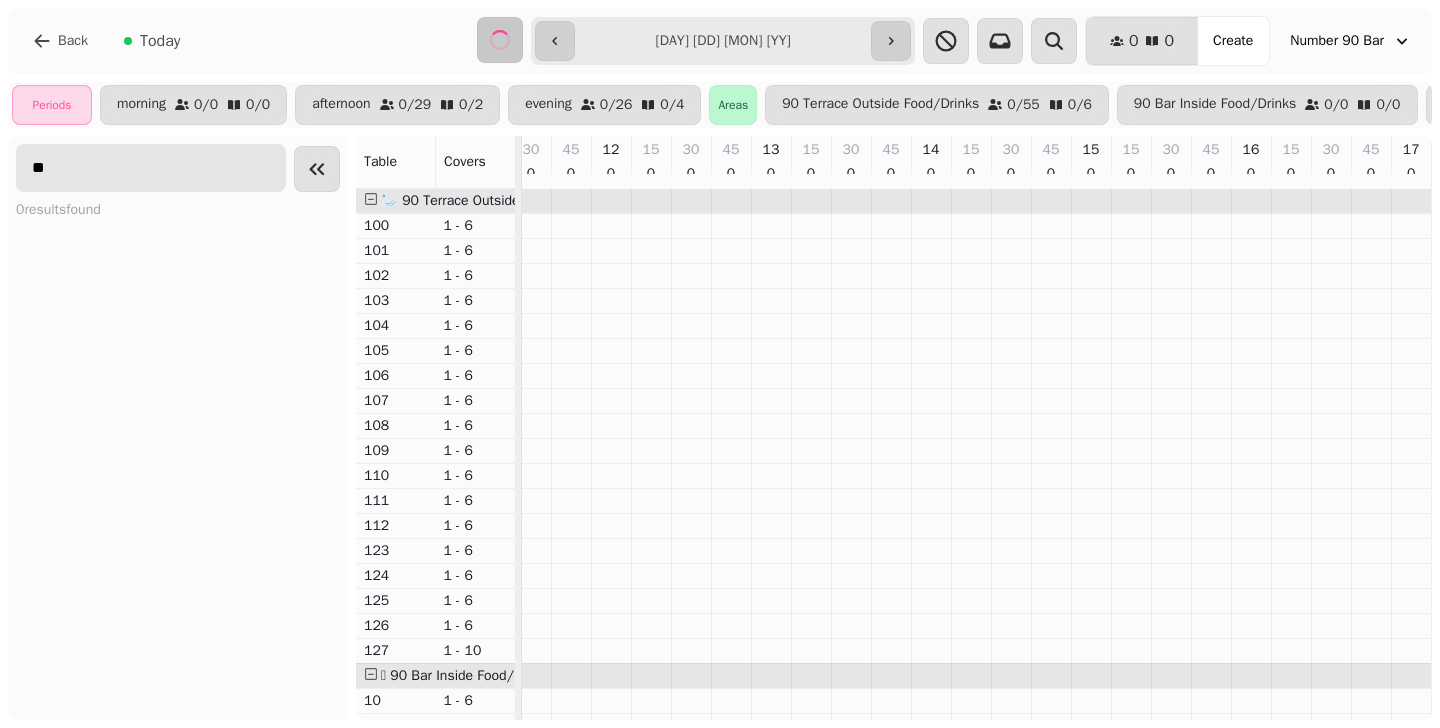type on "**********" 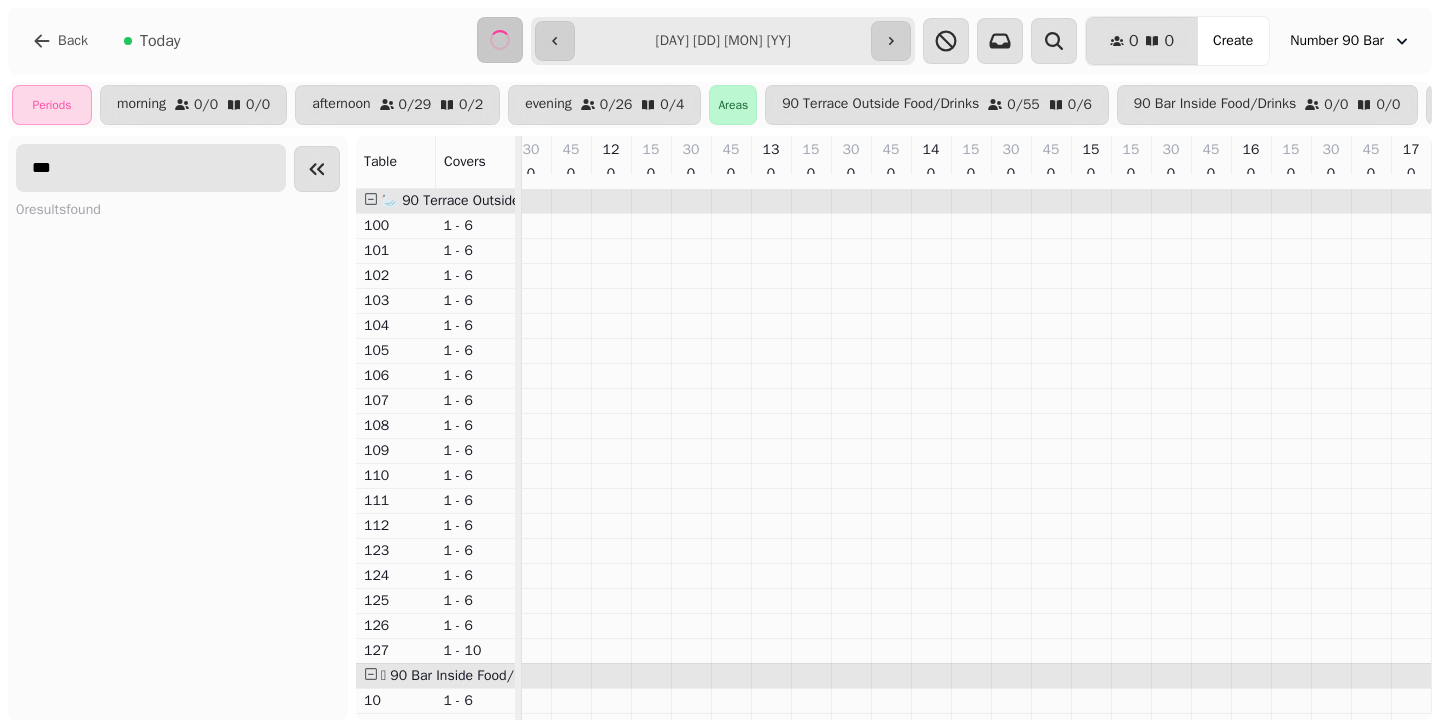 type on "**********" 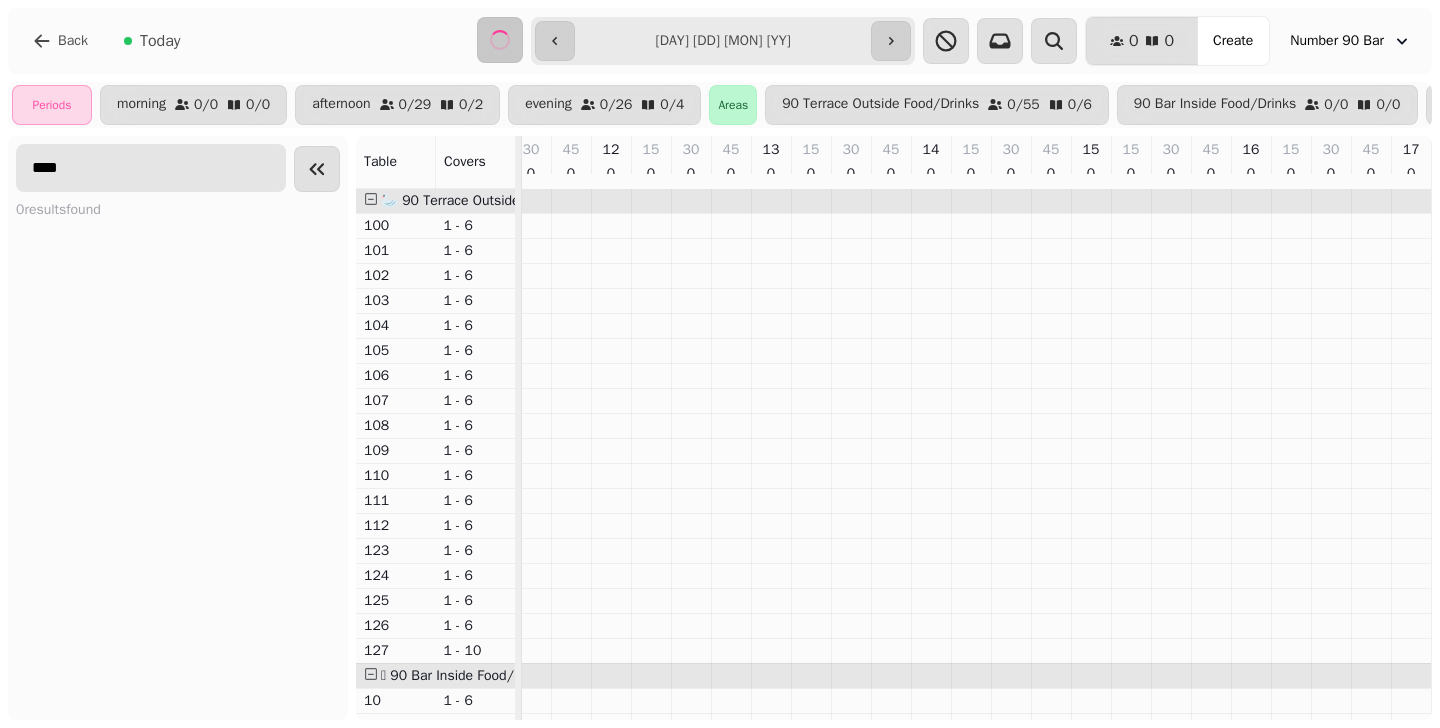 type on "**********" 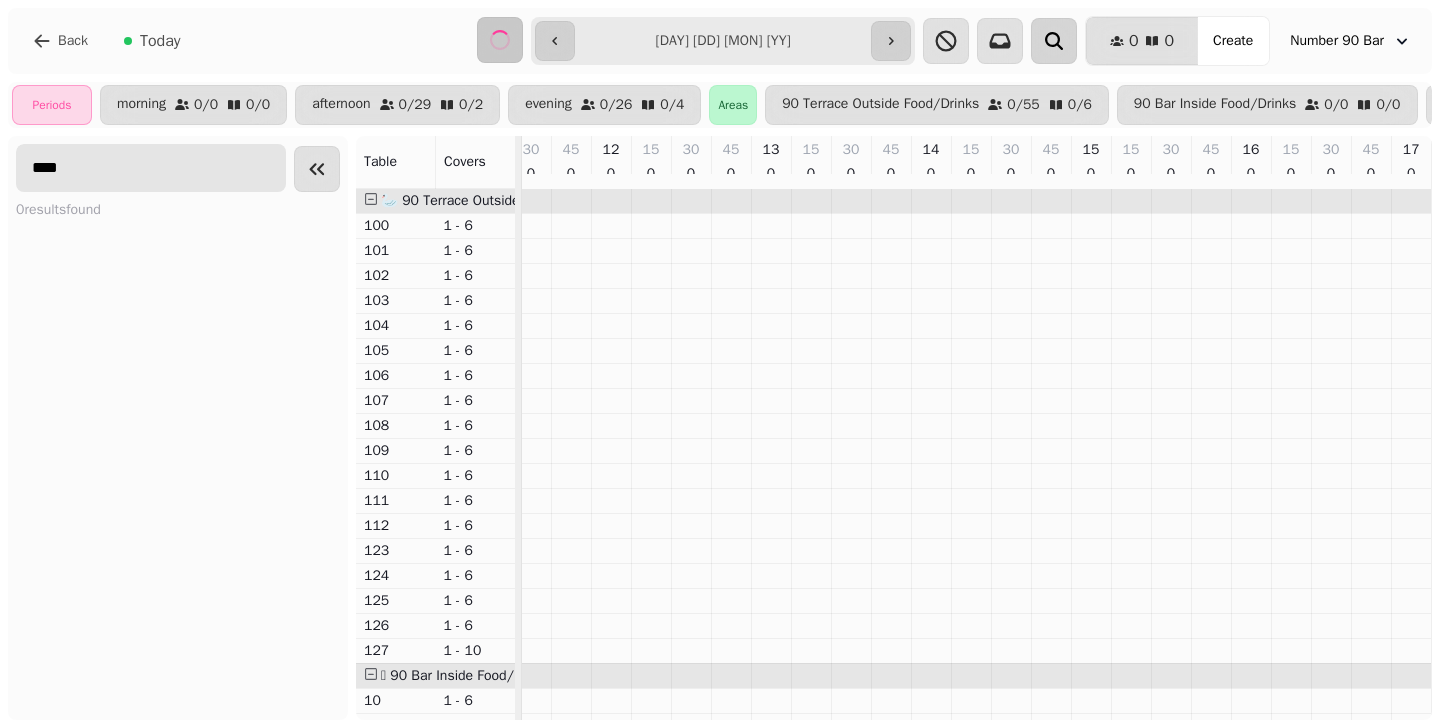 scroll, scrollTop: 1369, scrollLeft: 906, axis: both 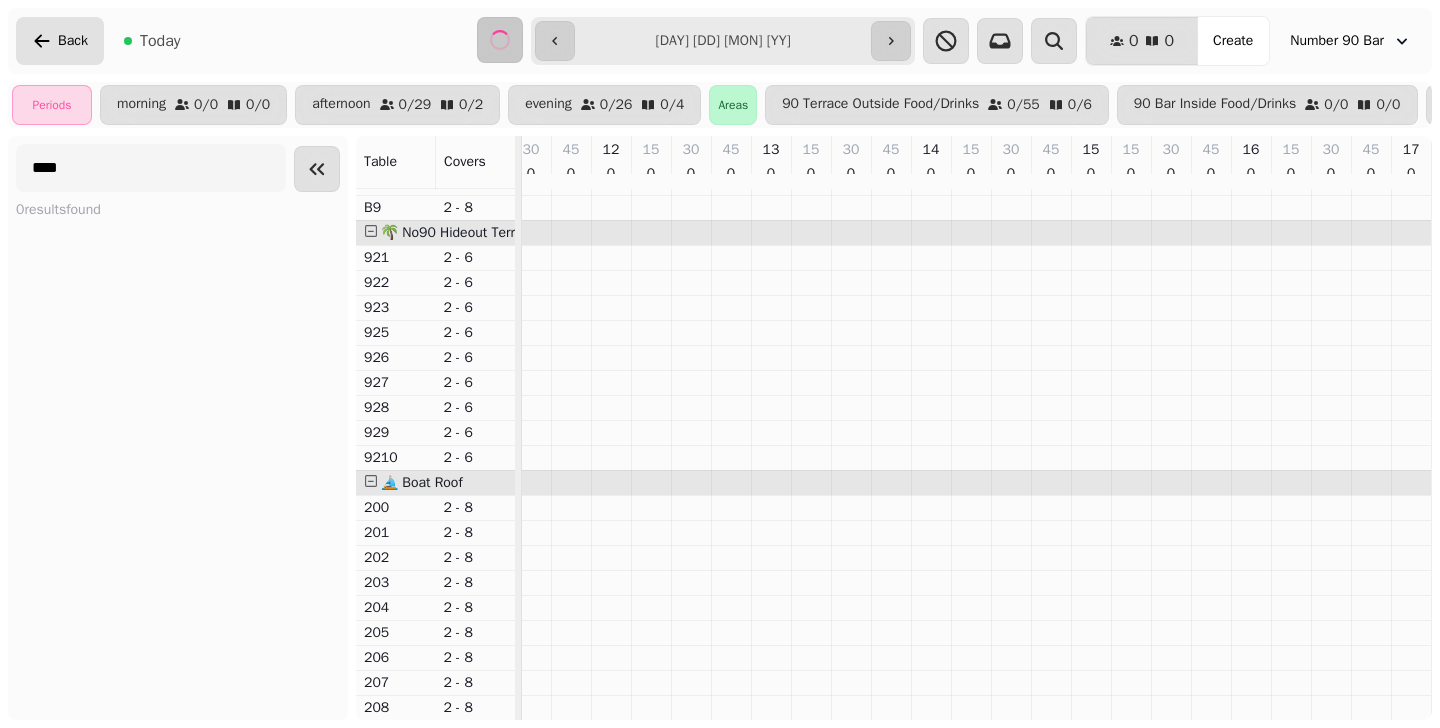 click 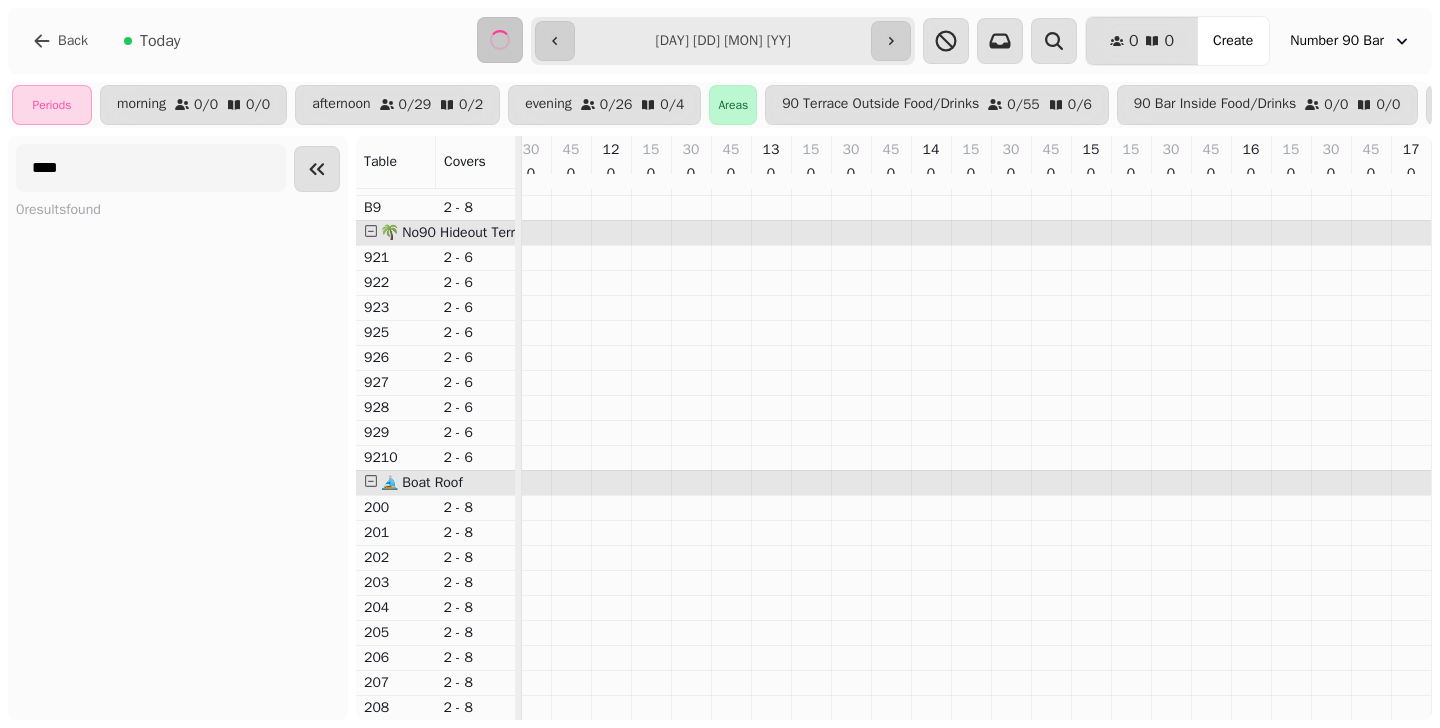 scroll, scrollTop: 1341, scrollLeft: 0, axis: vertical 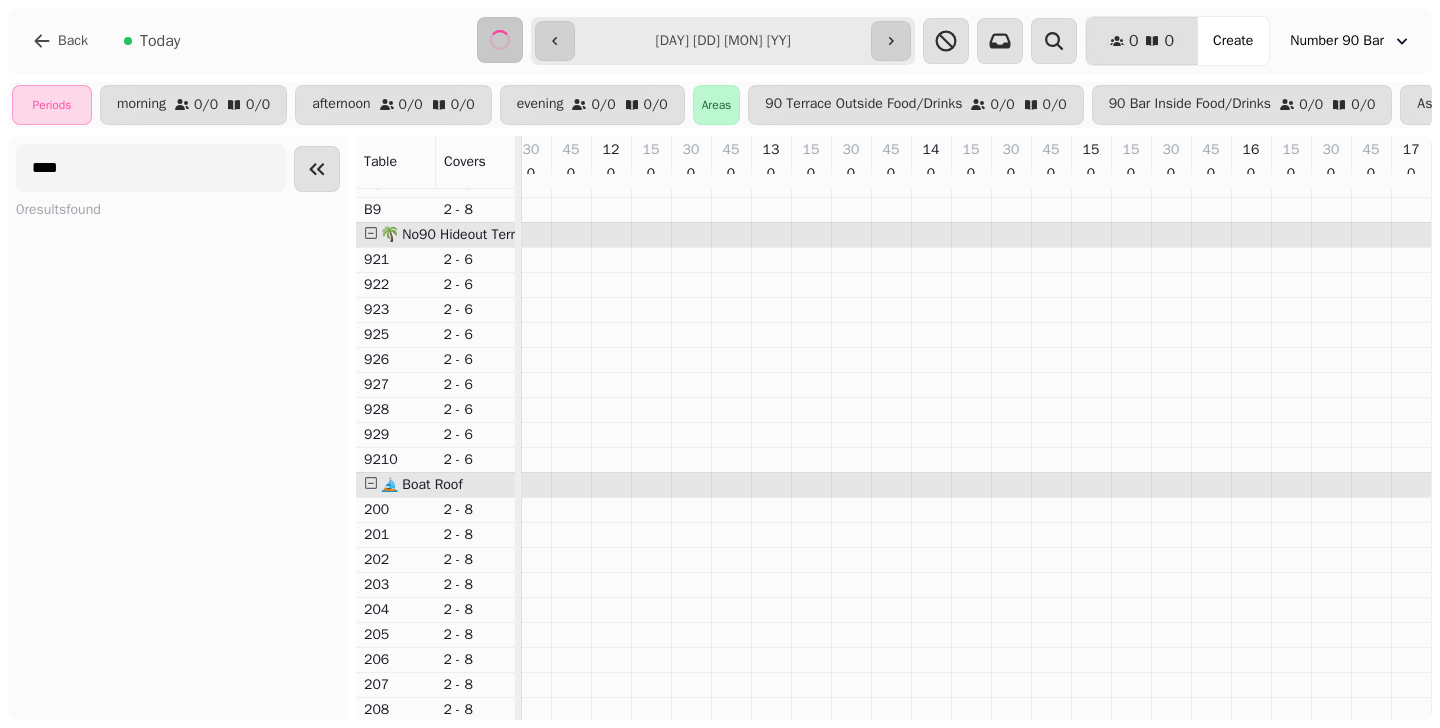 type on "**********" 